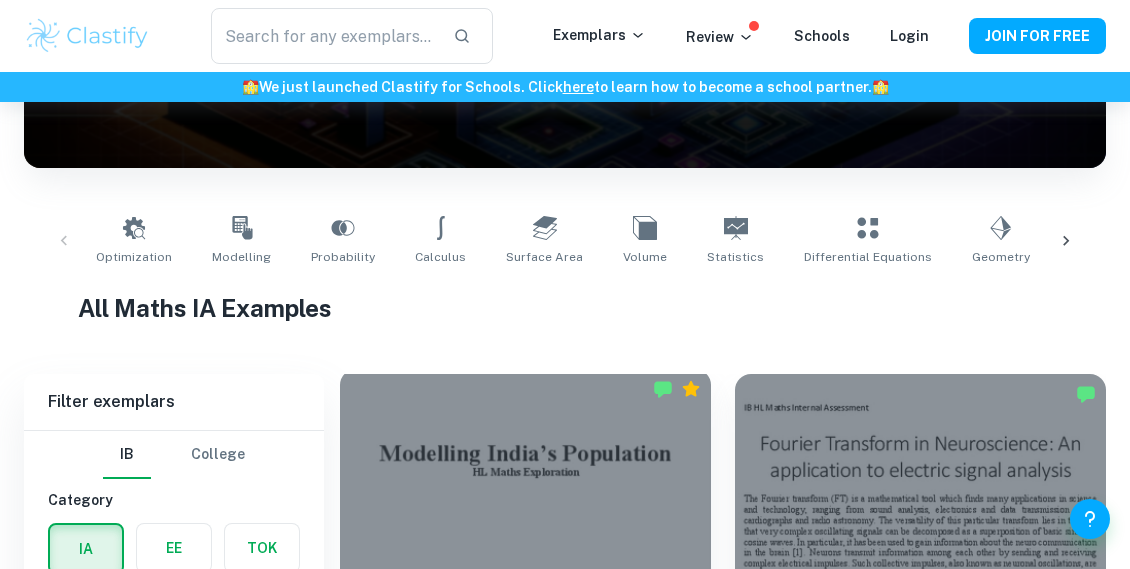 scroll, scrollTop: 400, scrollLeft: 0, axis: vertical 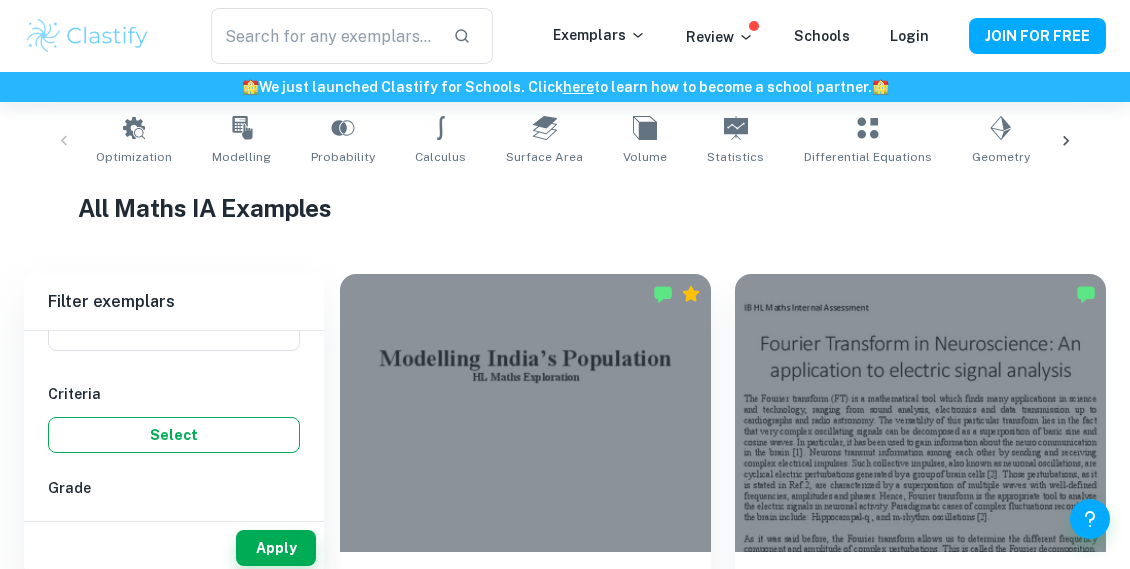 type on "SIR" 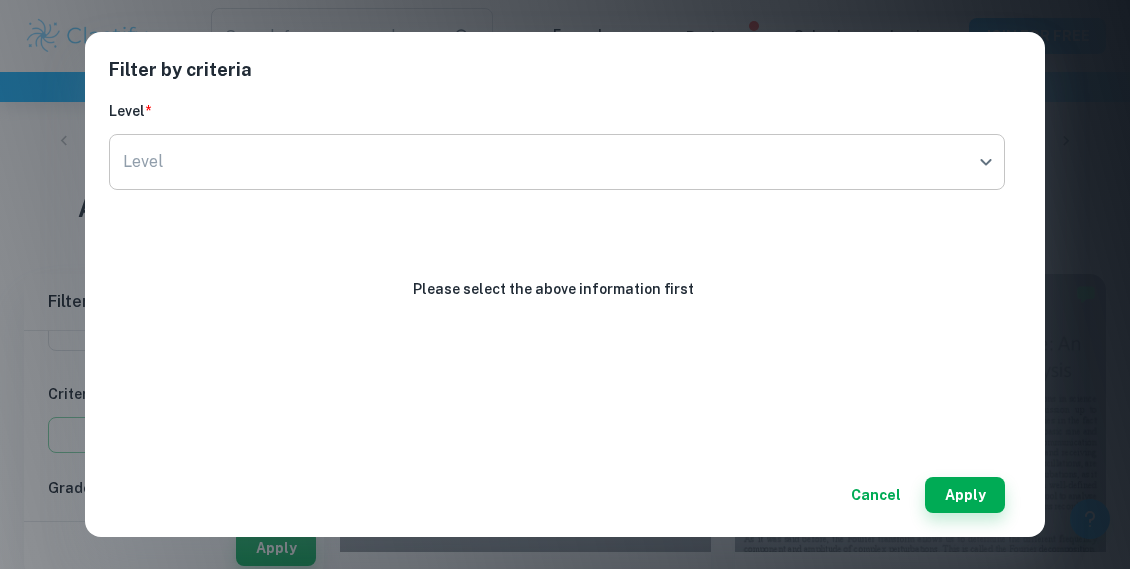 click on "We value your privacy We use cookies to enhance your browsing experience, serve personalised ads or content, and analyse our traffic. By clicking "Accept All", you consent to our use of cookies.   Cookie Policy Customise   Reject All   Accept All   Customise Consent Preferences   We use cookies to help you navigate efficiently and perform certain functions. You will find detailed information about all cookies under each consent category below. The cookies that are categorised as "Necessary" are stored on your browser as they are essential for enabling the basic functionalities of the site. ...  Show more For more information on how Google's third-party cookies operate and handle your data, see:   Google Privacy Policy Necessary Always Active Necessary cookies are required to enable the basic features of this site, such as providing secure log-in or adjusting your consent preferences. These cookies do not store any personally identifiable data. Functional Analytics Performance Advertisement Uncategorised" at bounding box center [565, -14] 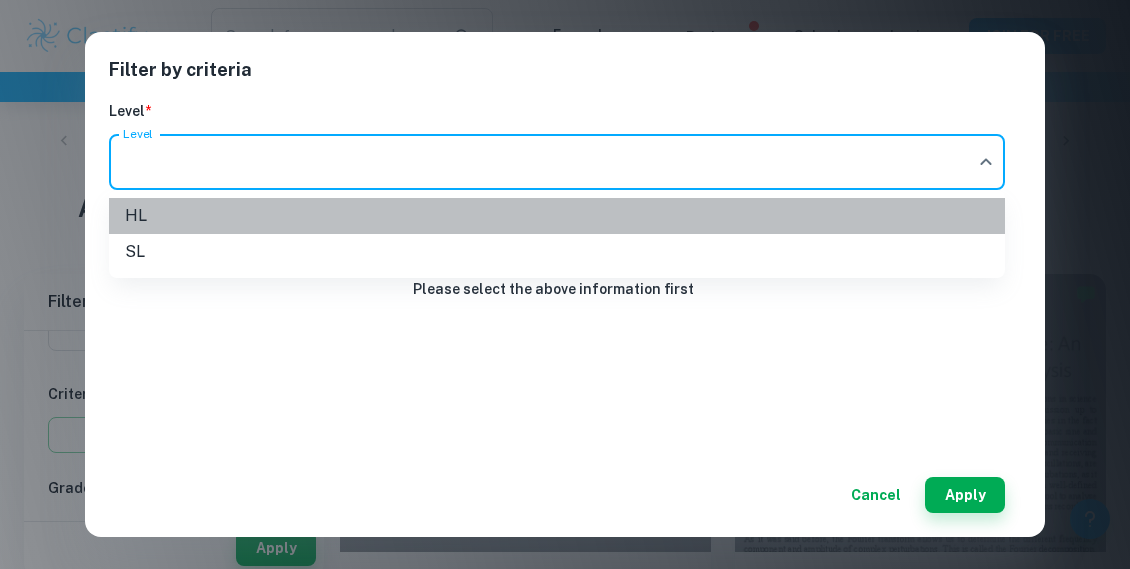 click on "HL" at bounding box center (557, 216) 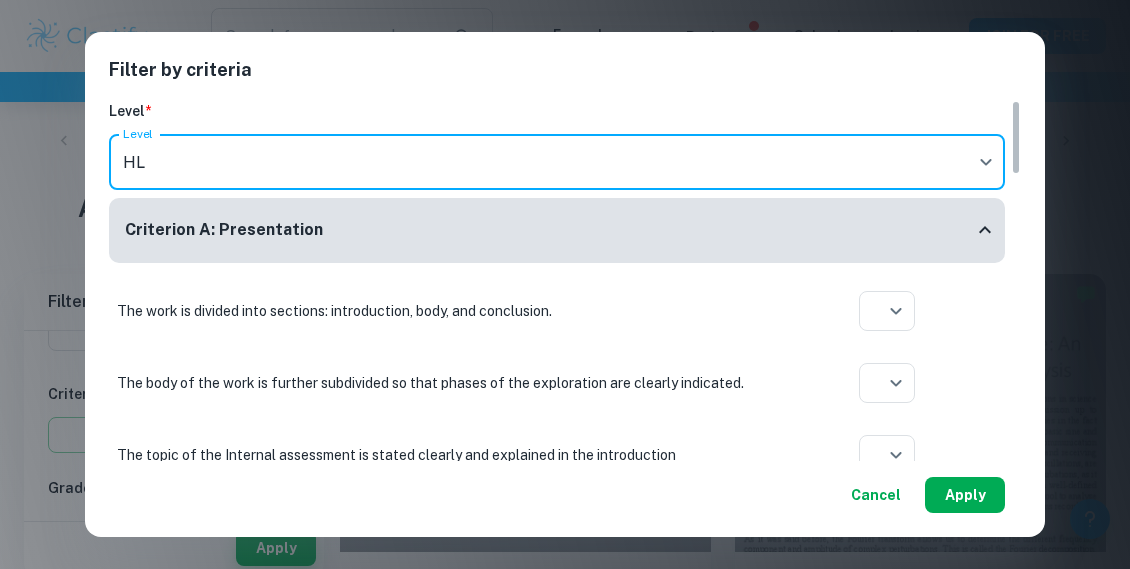 click on "Apply" at bounding box center [965, 495] 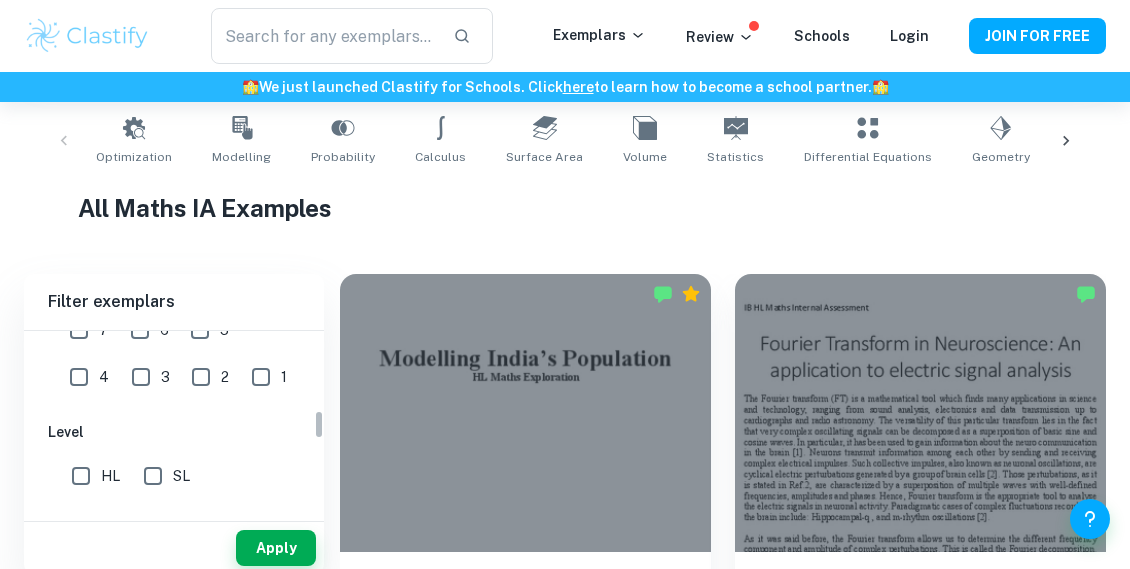 scroll, scrollTop: 400, scrollLeft: 0, axis: vertical 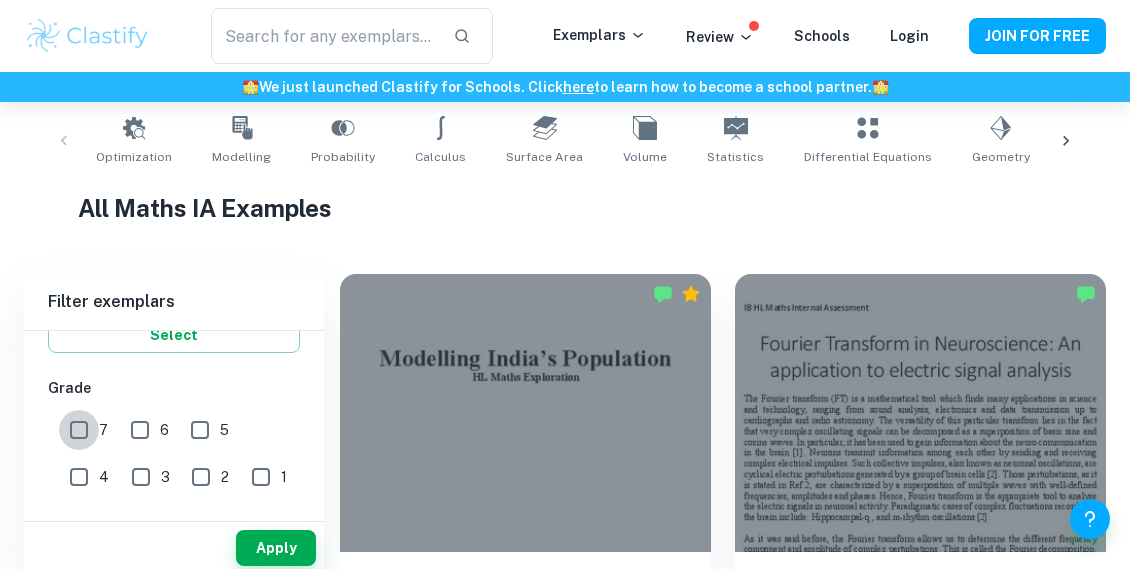 click on "7" at bounding box center [79, 430] 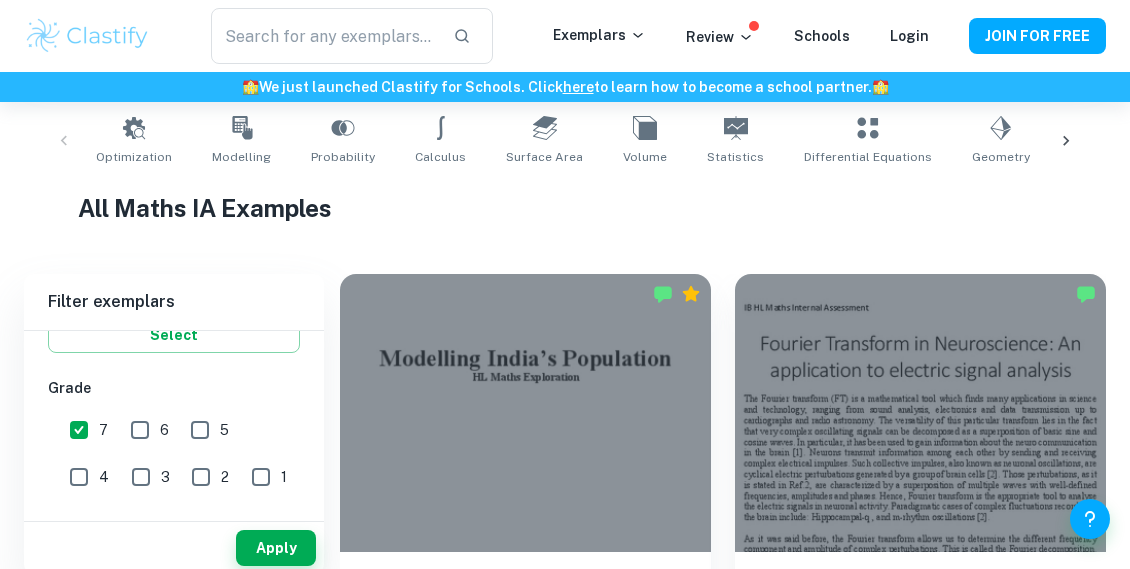 click on "6" at bounding box center [140, 430] 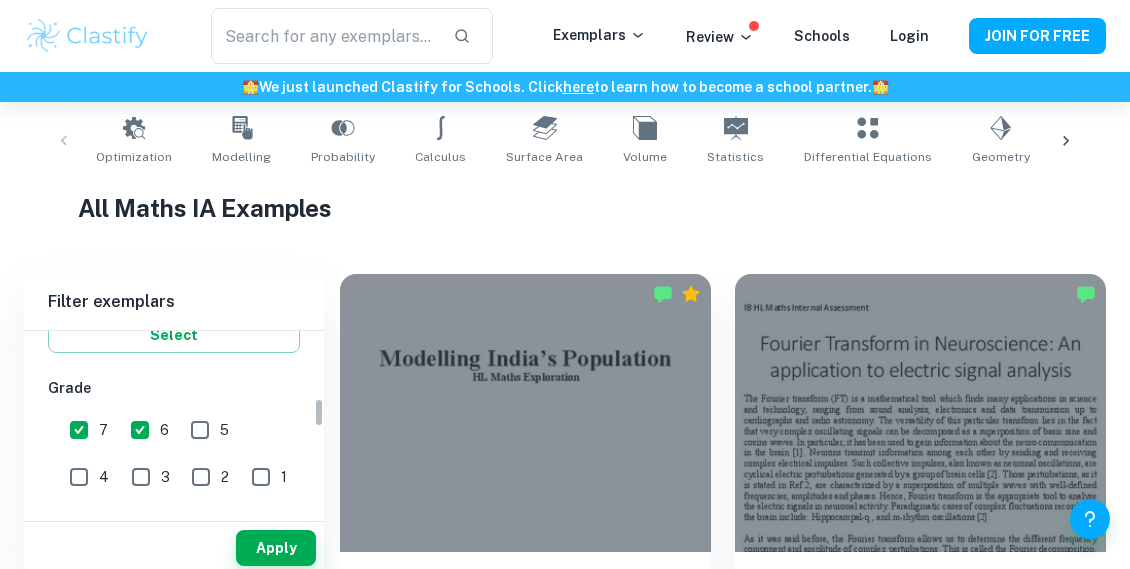 scroll, scrollTop: 600, scrollLeft: 0, axis: vertical 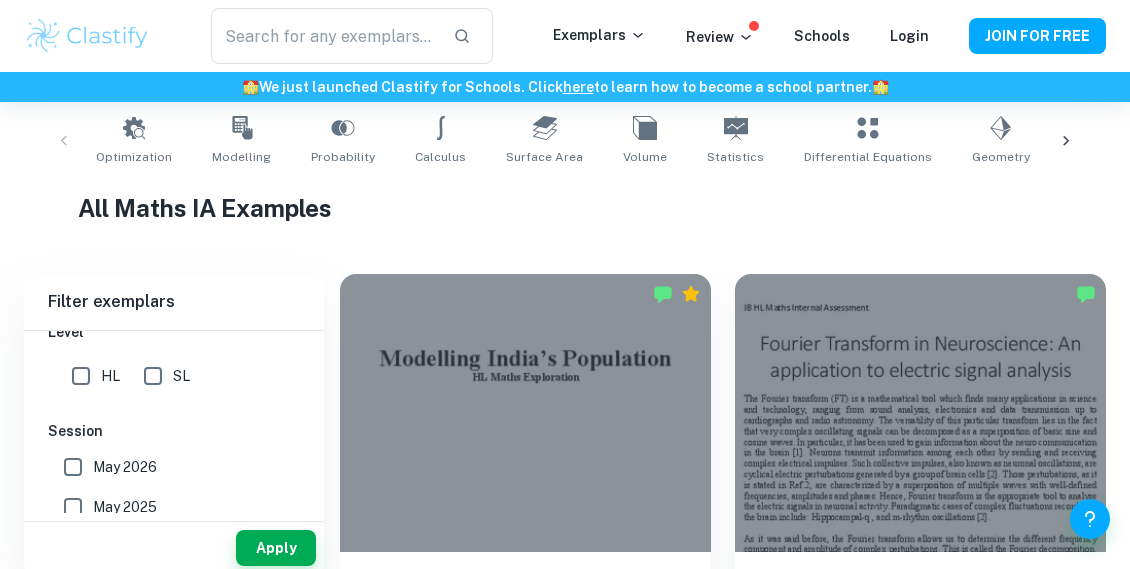 click on "HL" at bounding box center (81, 376) 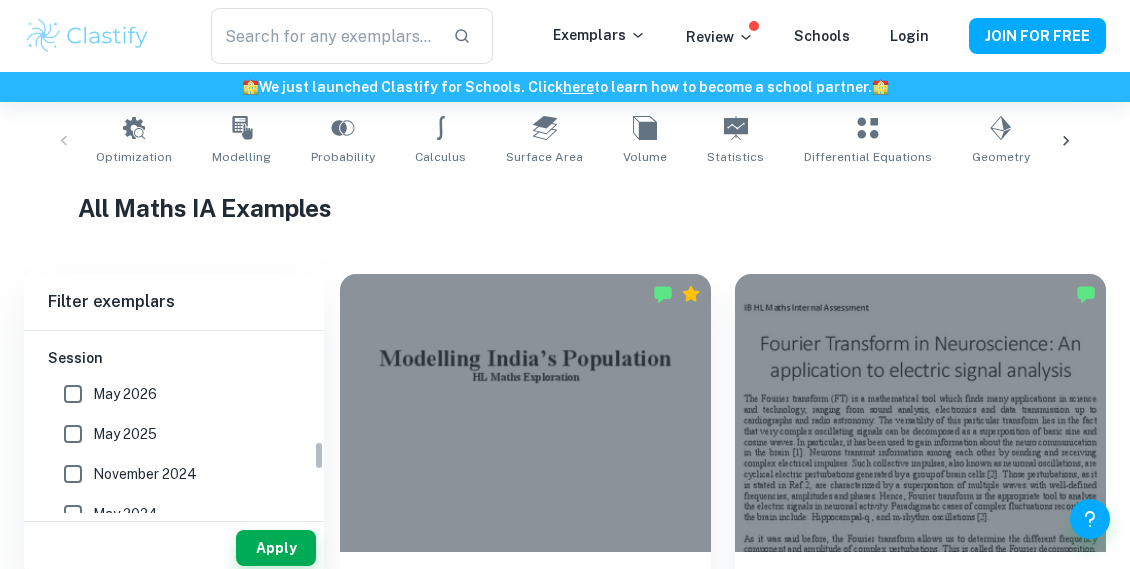 scroll, scrollTop: 700, scrollLeft: 0, axis: vertical 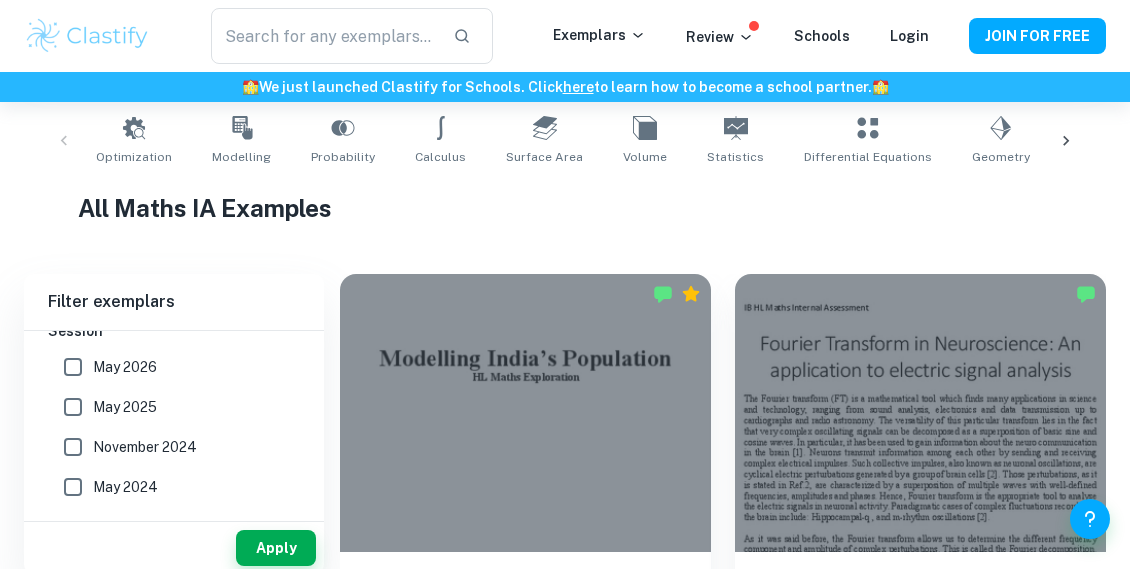 click on "May 2026" at bounding box center [73, 367] 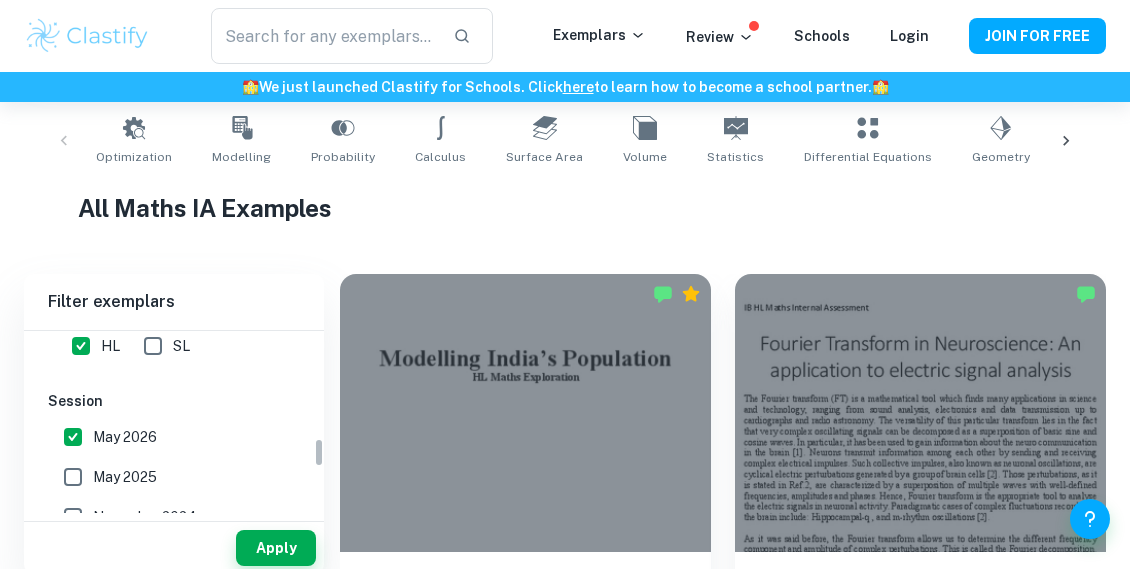 scroll, scrollTop: 600, scrollLeft: 0, axis: vertical 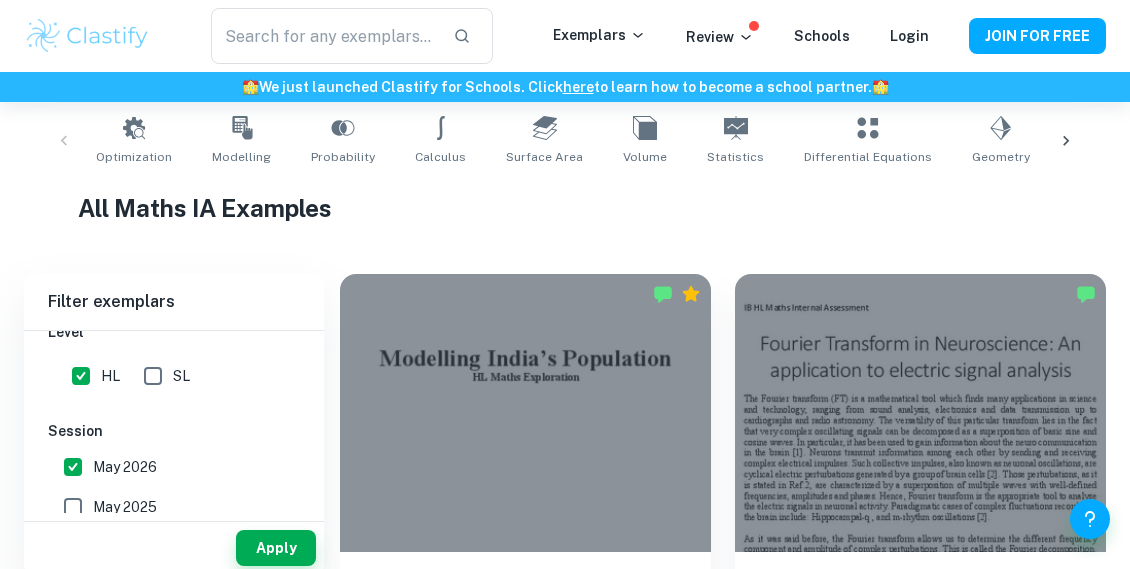 click on "May 2025" at bounding box center (73, 507) 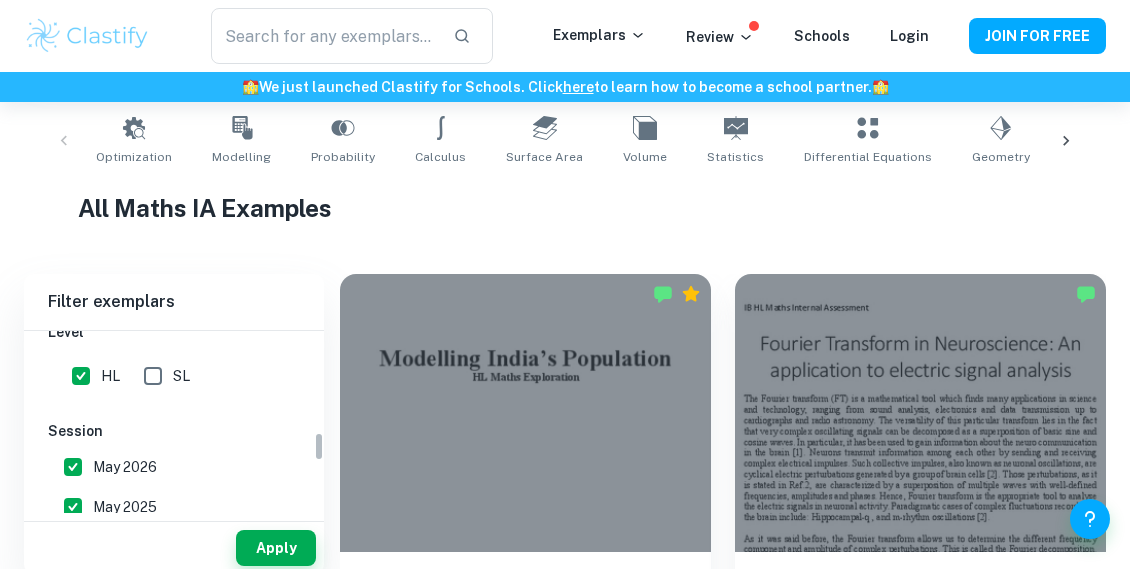 scroll, scrollTop: 700, scrollLeft: 0, axis: vertical 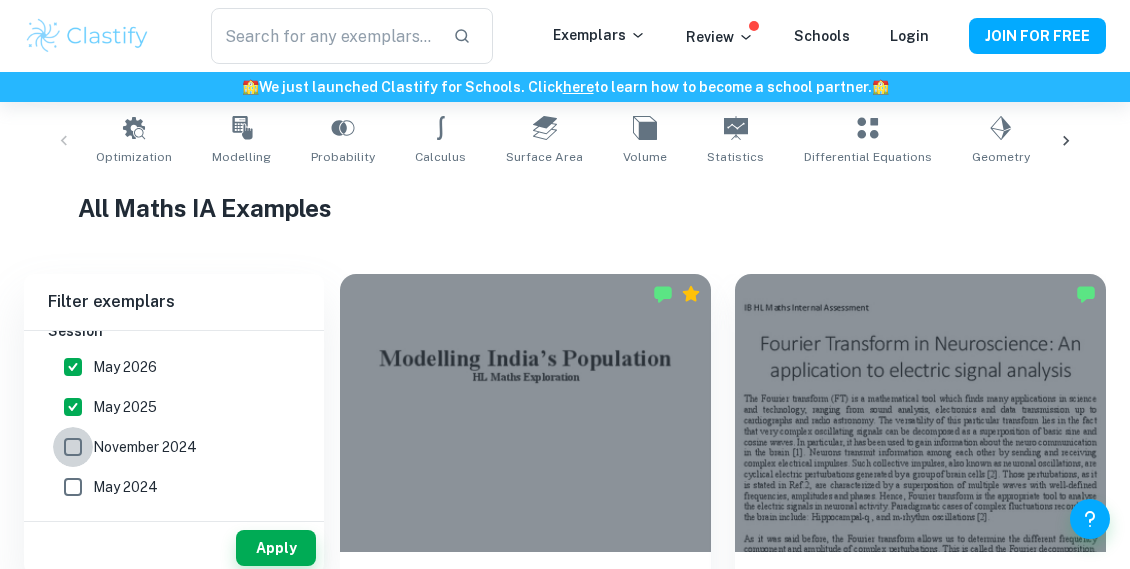 click on "November 2024" at bounding box center (73, 447) 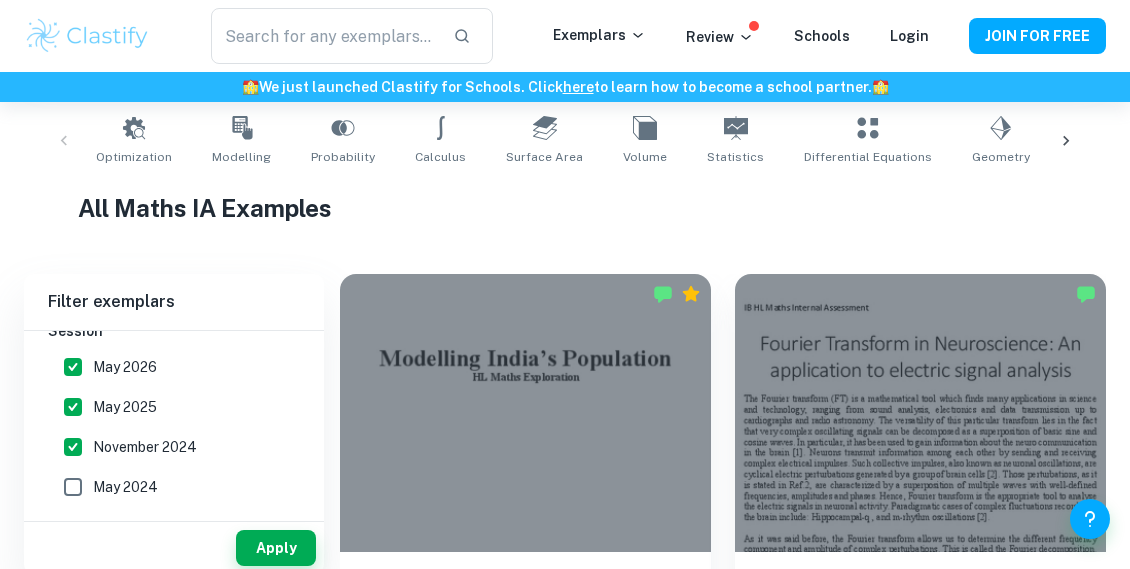click on "May 2024" at bounding box center (73, 487) 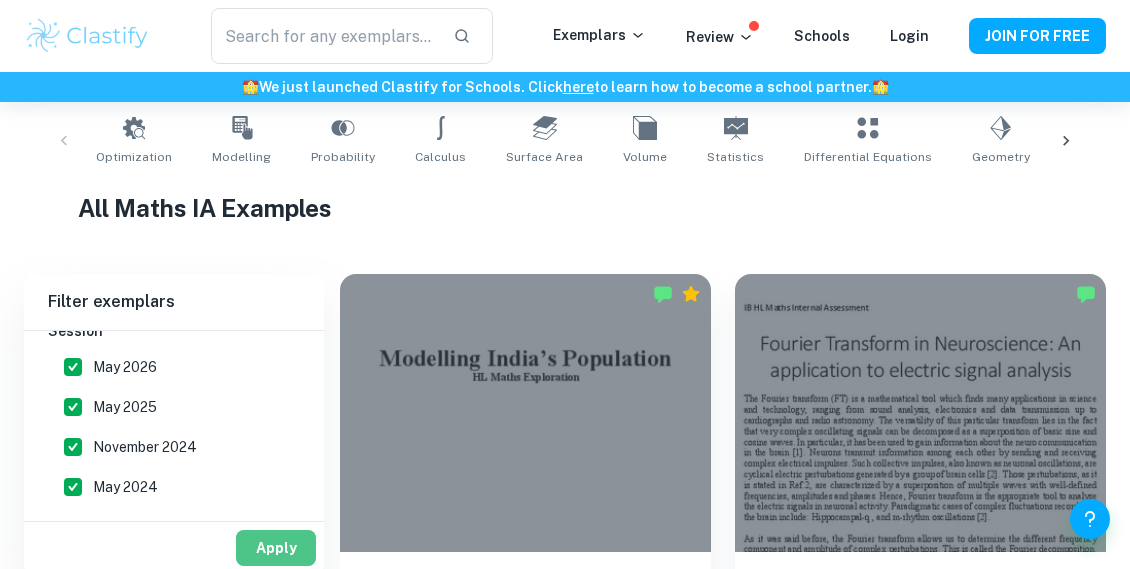 click on "Apply" at bounding box center [276, 548] 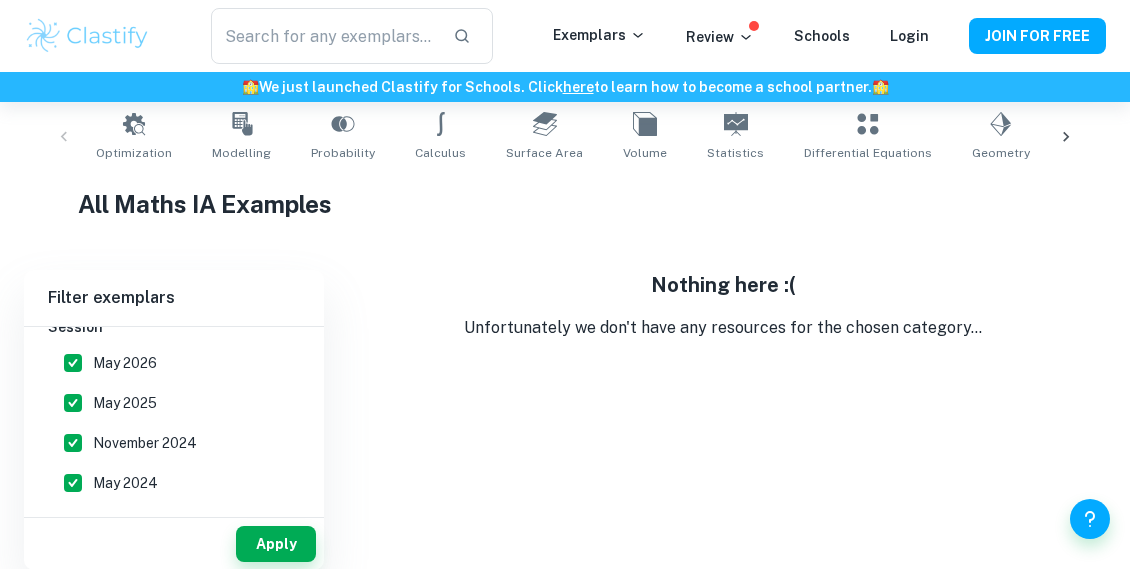 scroll, scrollTop: 4, scrollLeft: 0, axis: vertical 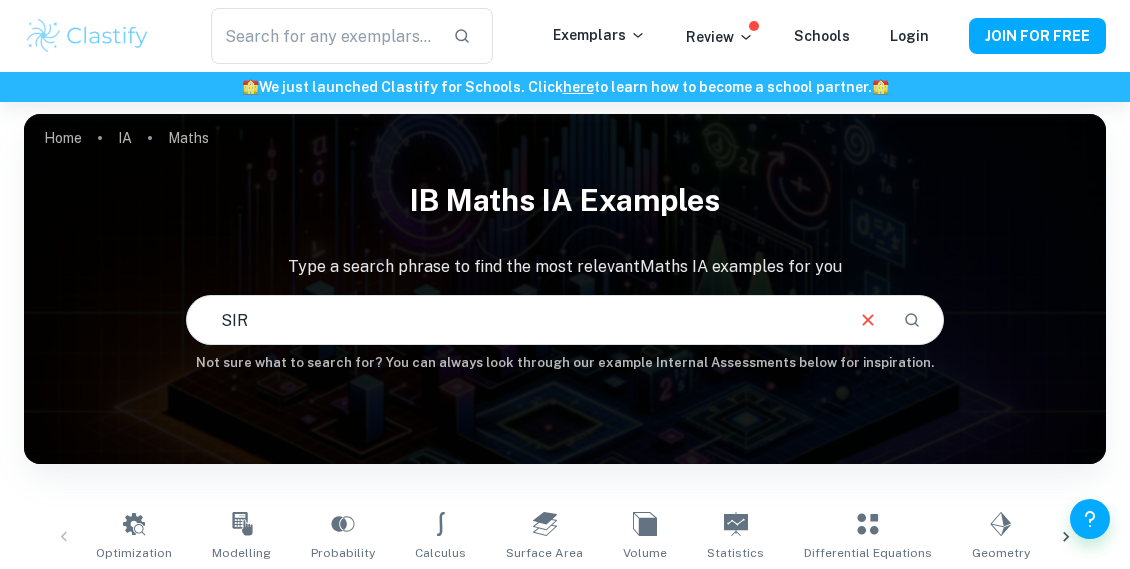 click on "SIR" at bounding box center (513, 320) 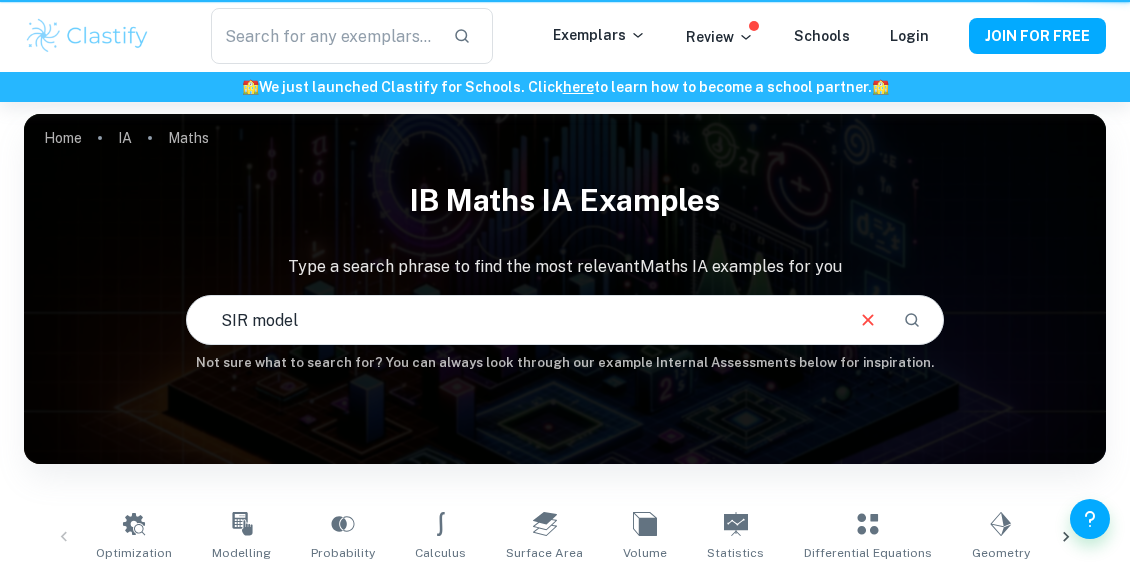 scroll, scrollTop: 0, scrollLeft: 0, axis: both 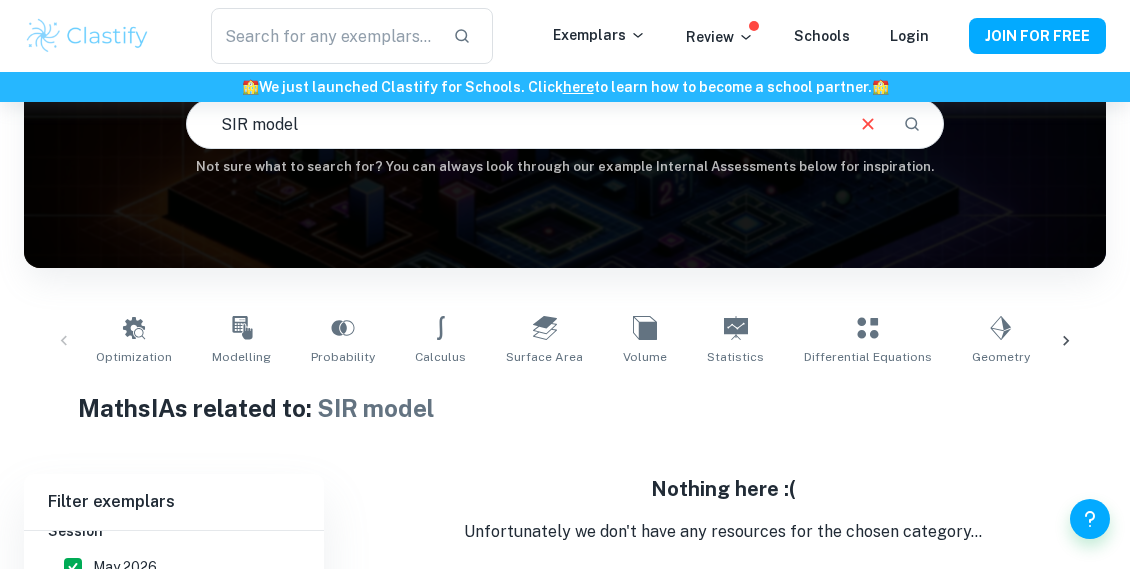 click on "SIR model" at bounding box center [513, 124] 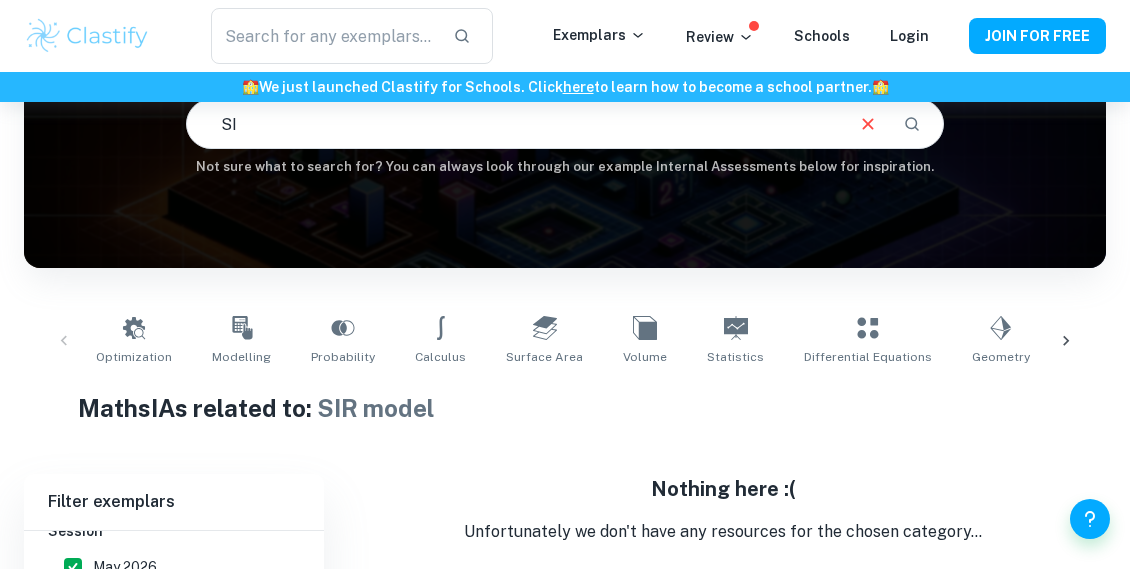 type on "S" 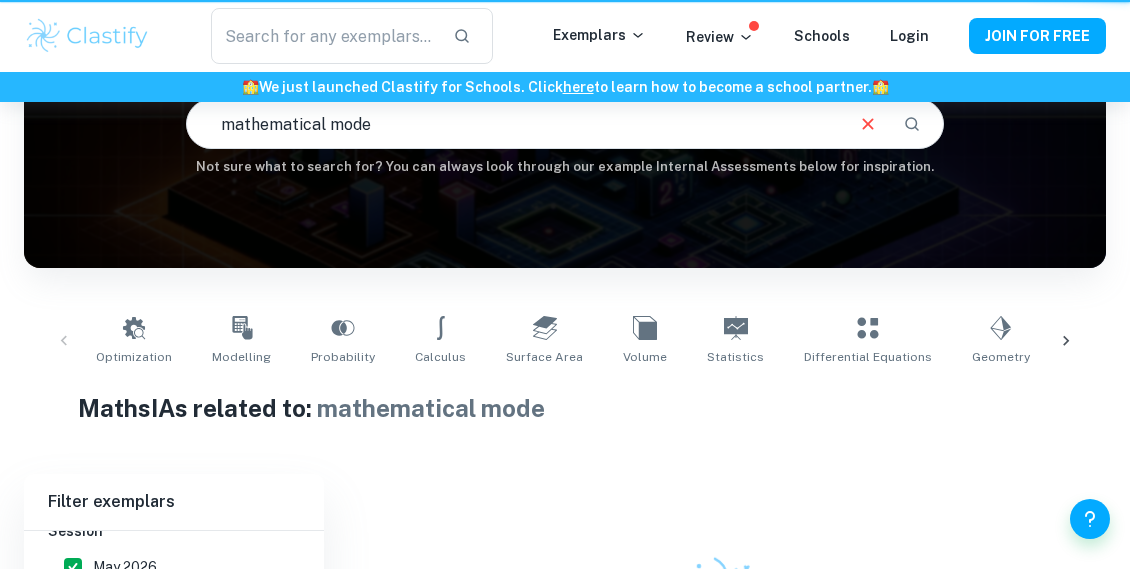 scroll, scrollTop: 0, scrollLeft: 0, axis: both 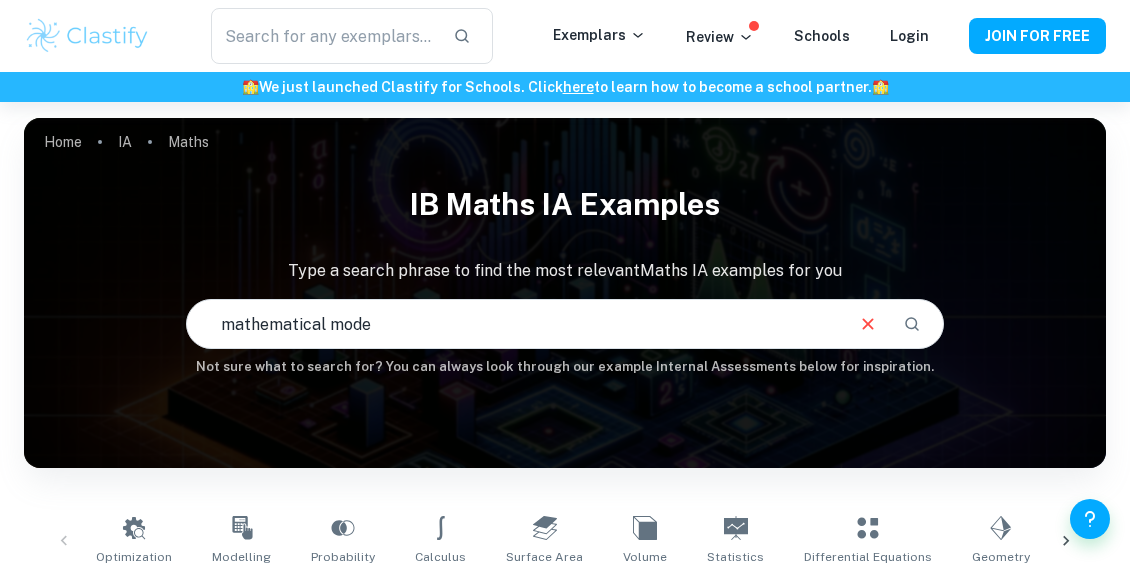 click on "mathematical mode" at bounding box center (513, 324) 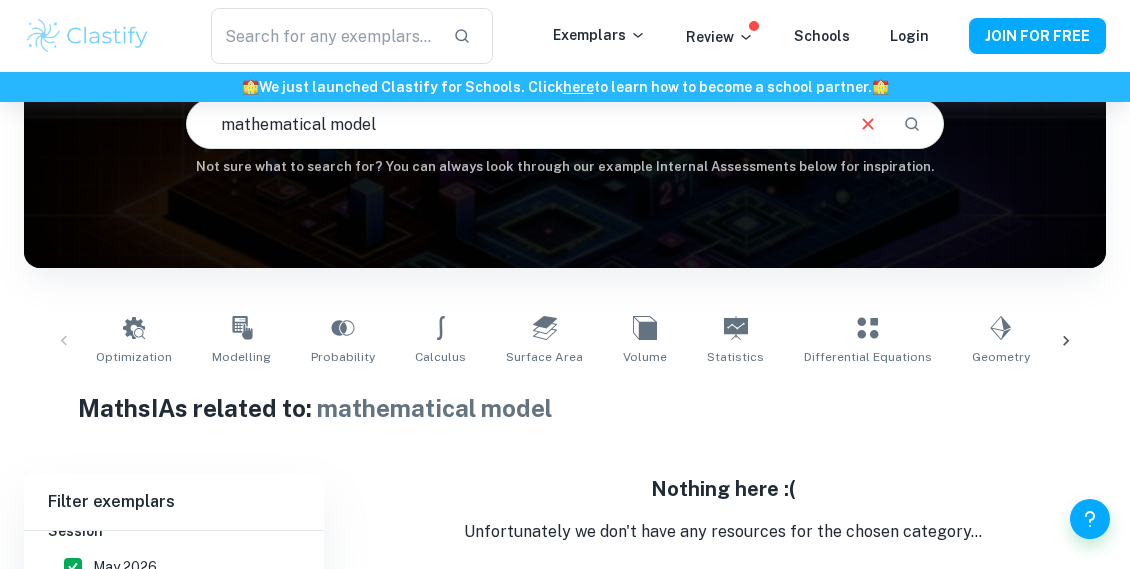 scroll, scrollTop: 404, scrollLeft: 0, axis: vertical 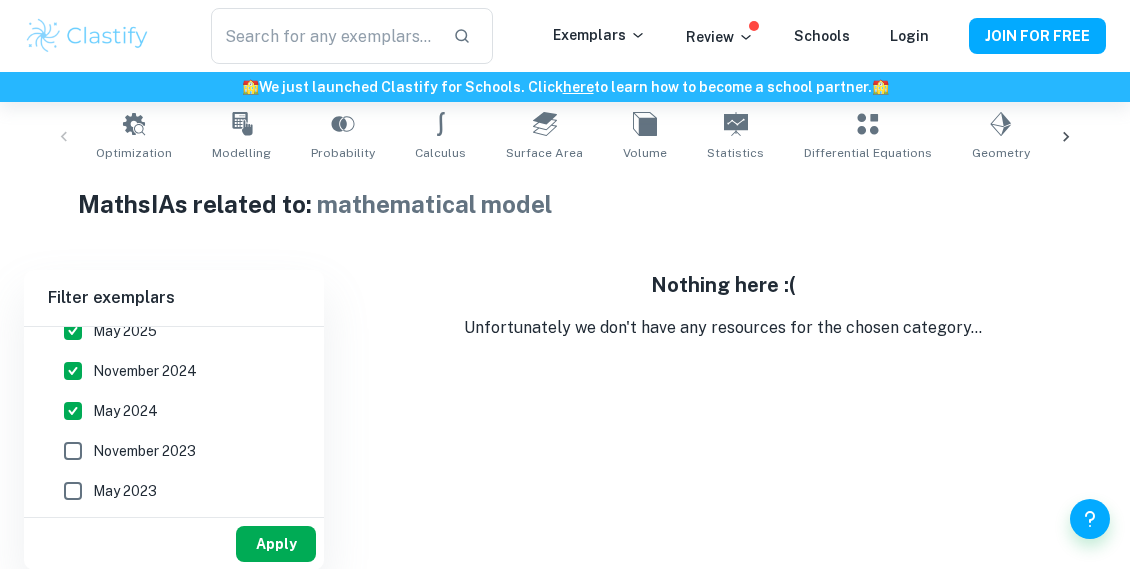 click on "Apply" at bounding box center [276, 544] 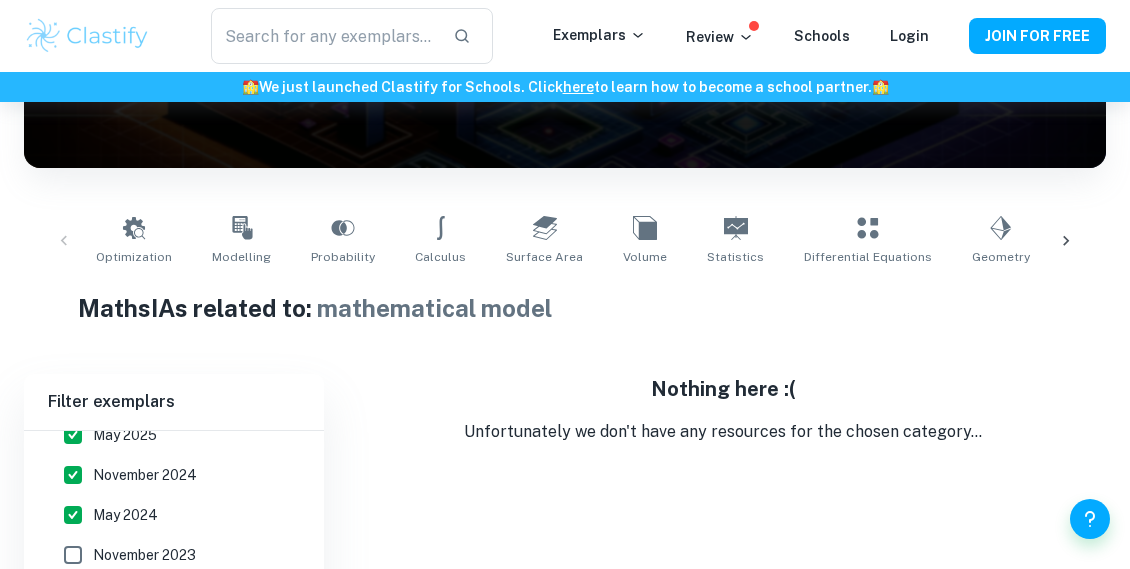 scroll, scrollTop: 100, scrollLeft: 0, axis: vertical 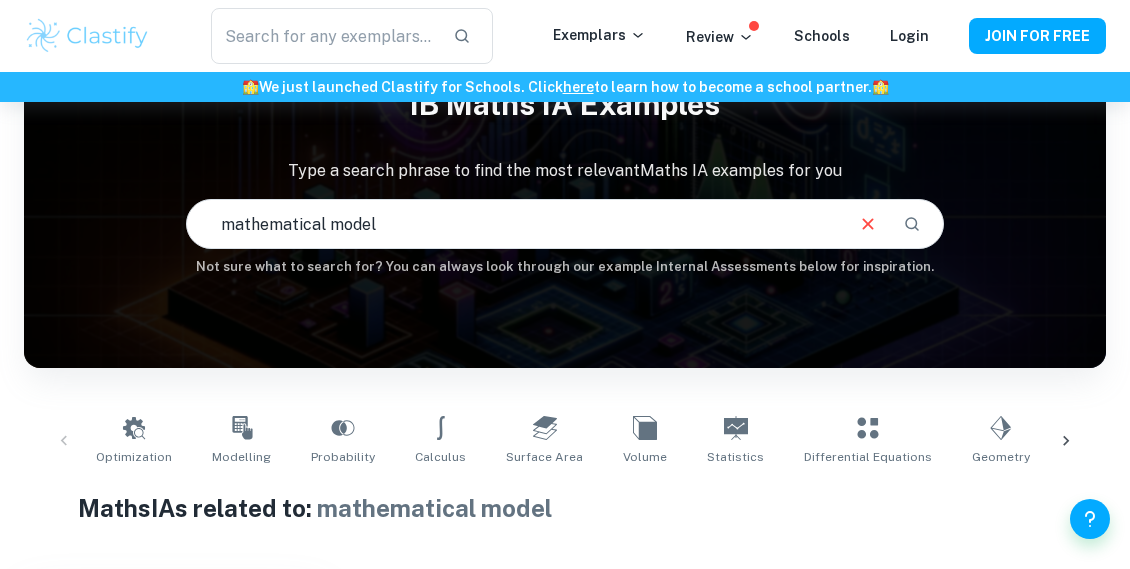 click on "mathematical model" at bounding box center (513, 224) 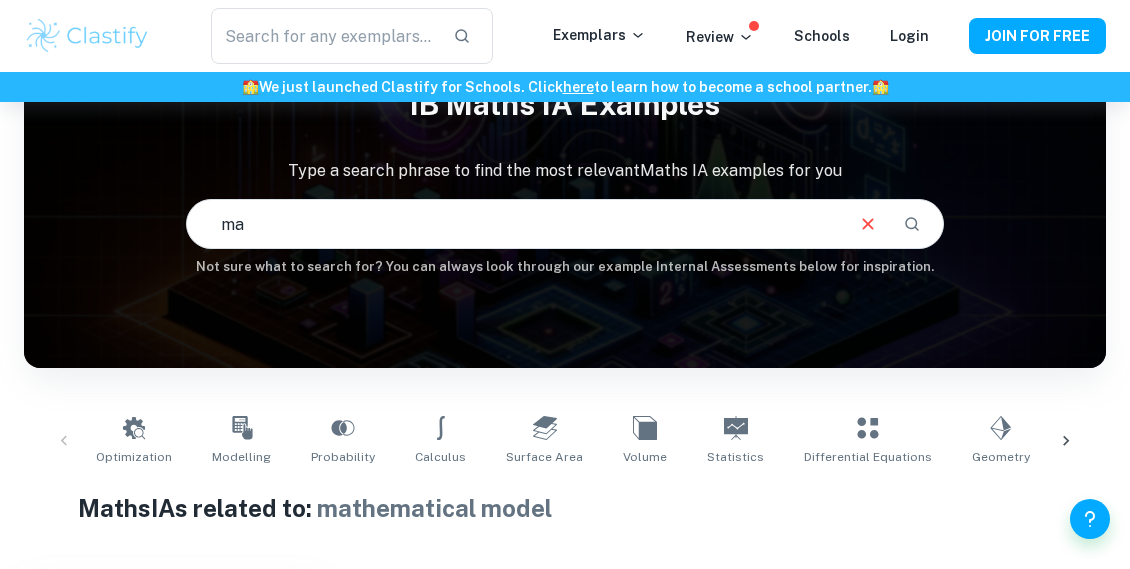 type on "m" 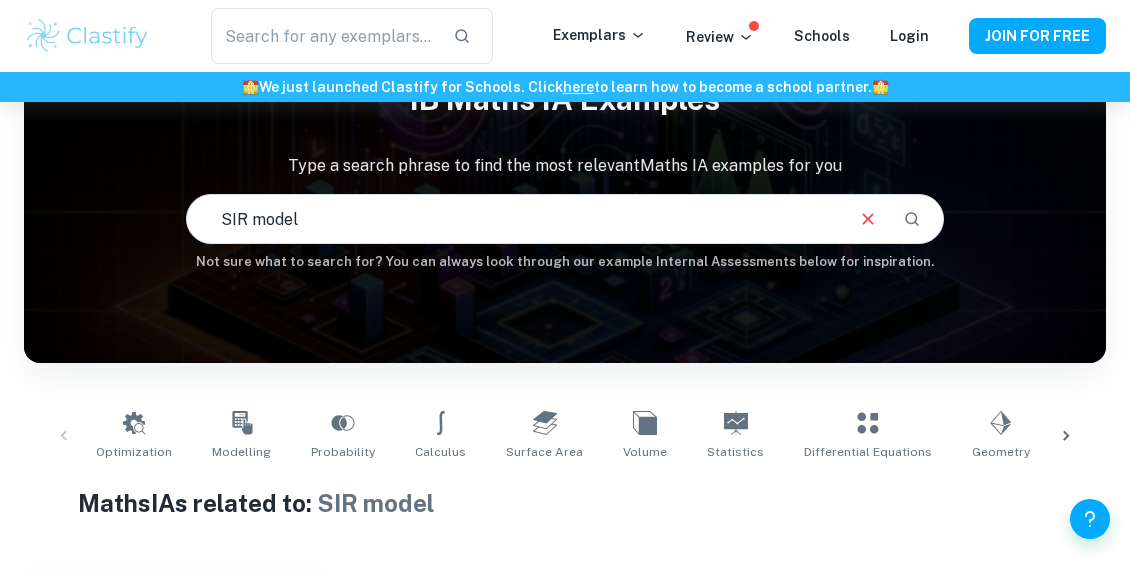 scroll, scrollTop: 100, scrollLeft: 0, axis: vertical 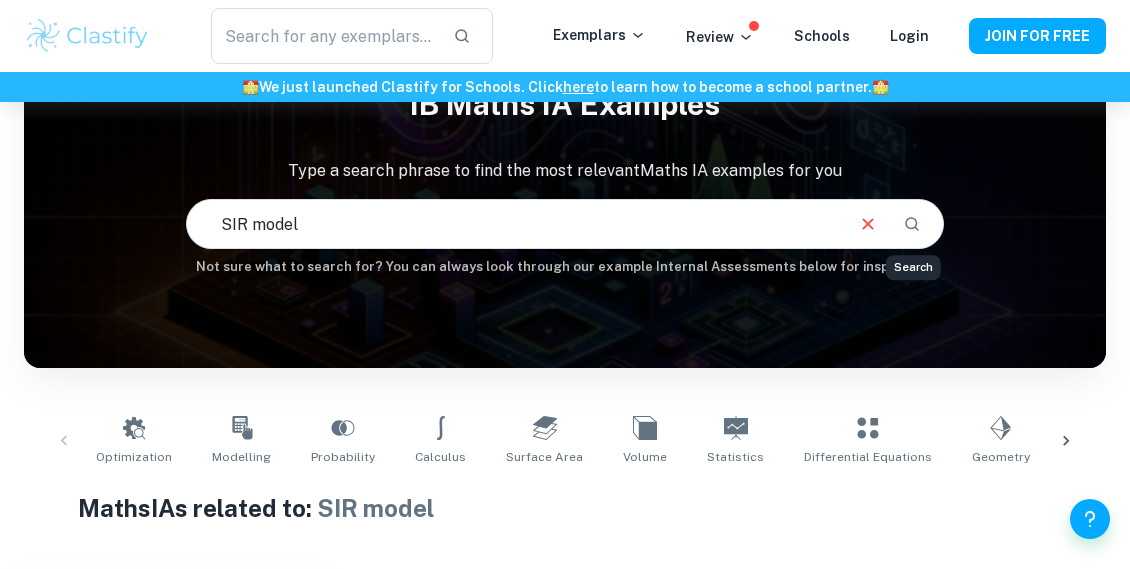 drag, startPoint x: 914, startPoint y: 228, endPoint x: 675, endPoint y: 345, distance: 266.10147 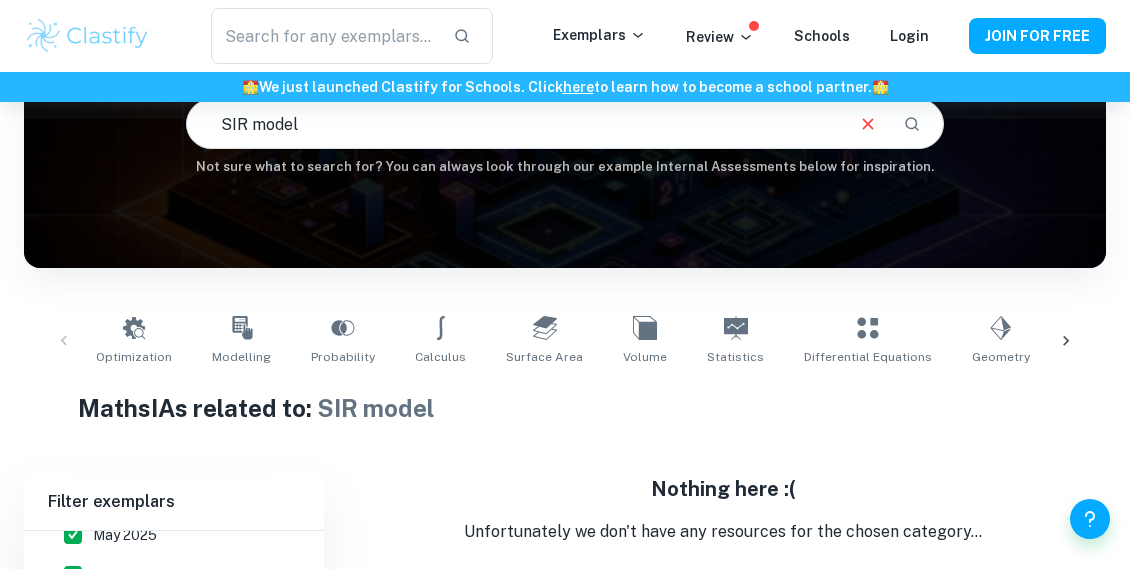 scroll, scrollTop: 0, scrollLeft: 0, axis: both 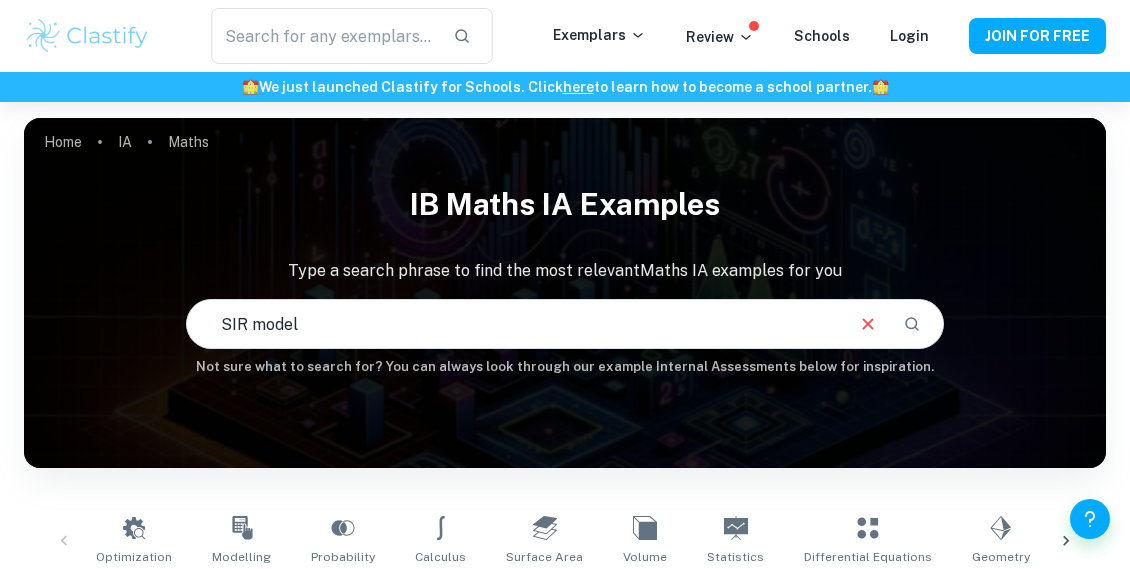 click on "SIR model" at bounding box center (513, 324) 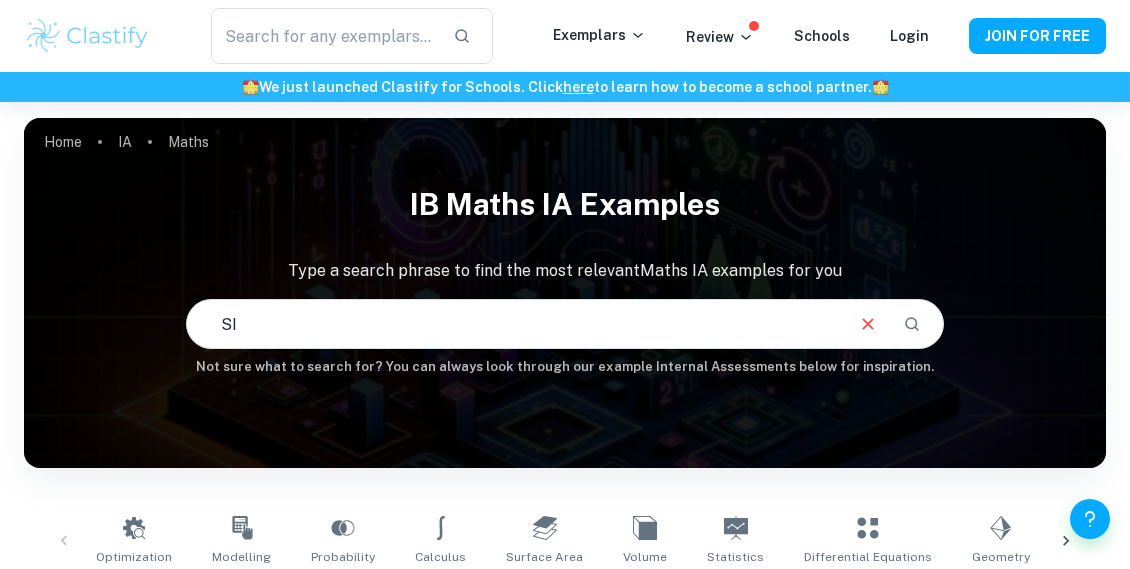type on "S" 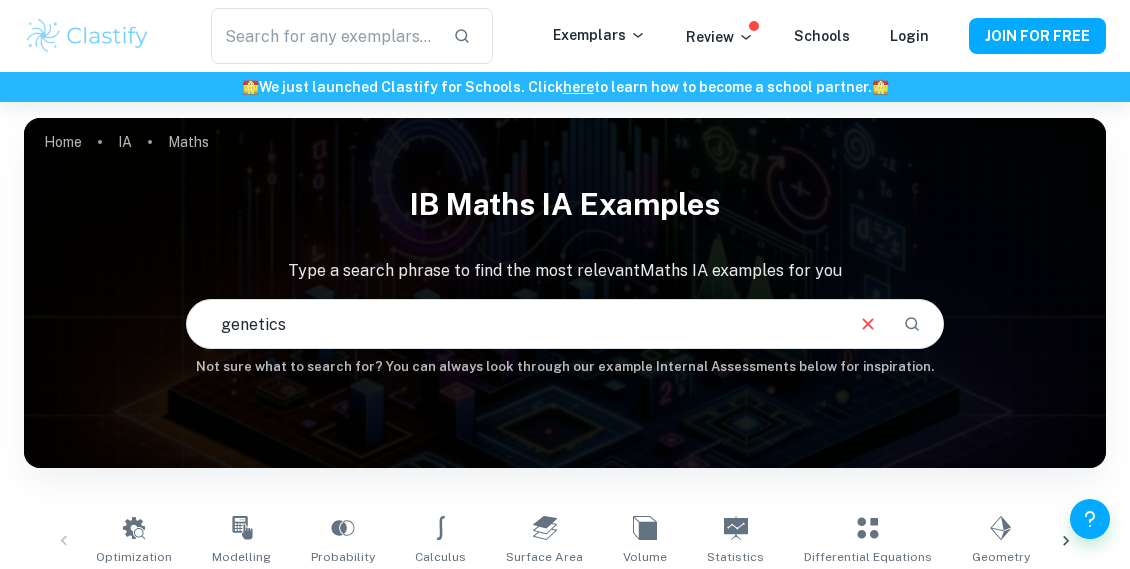 type on "genetics" 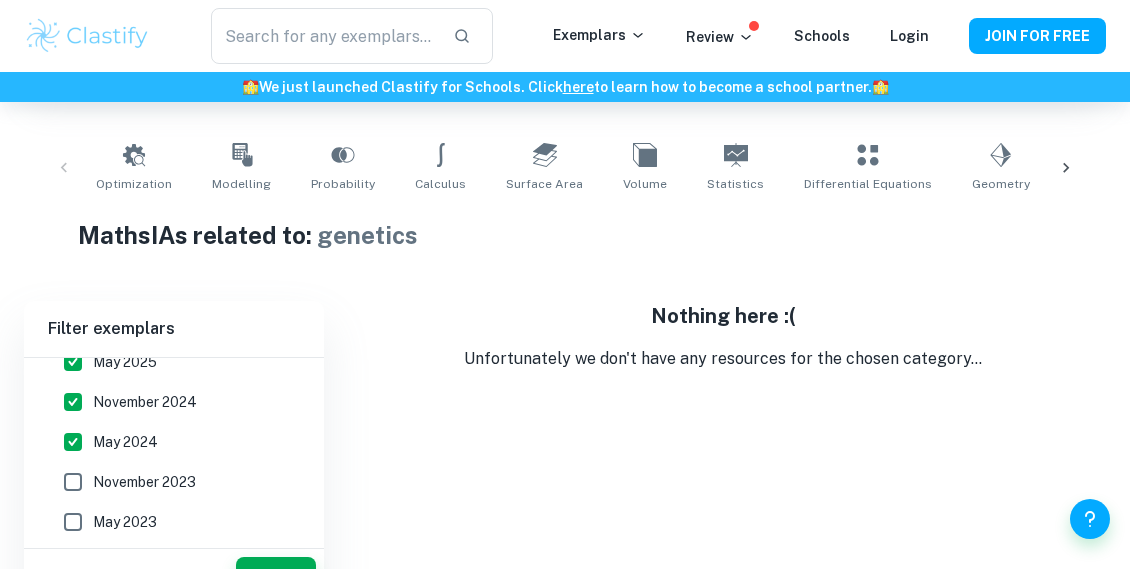 scroll, scrollTop: 400, scrollLeft: 0, axis: vertical 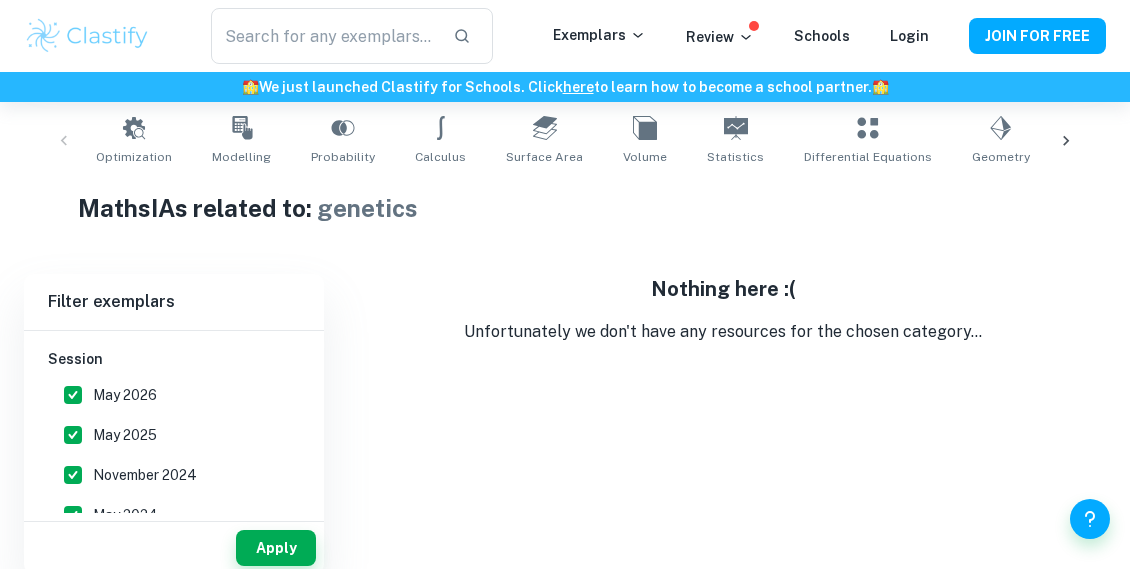 drag, startPoint x: 68, startPoint y: 387, endPoint x: 70, endPoint y: 397, distance: 10.198039 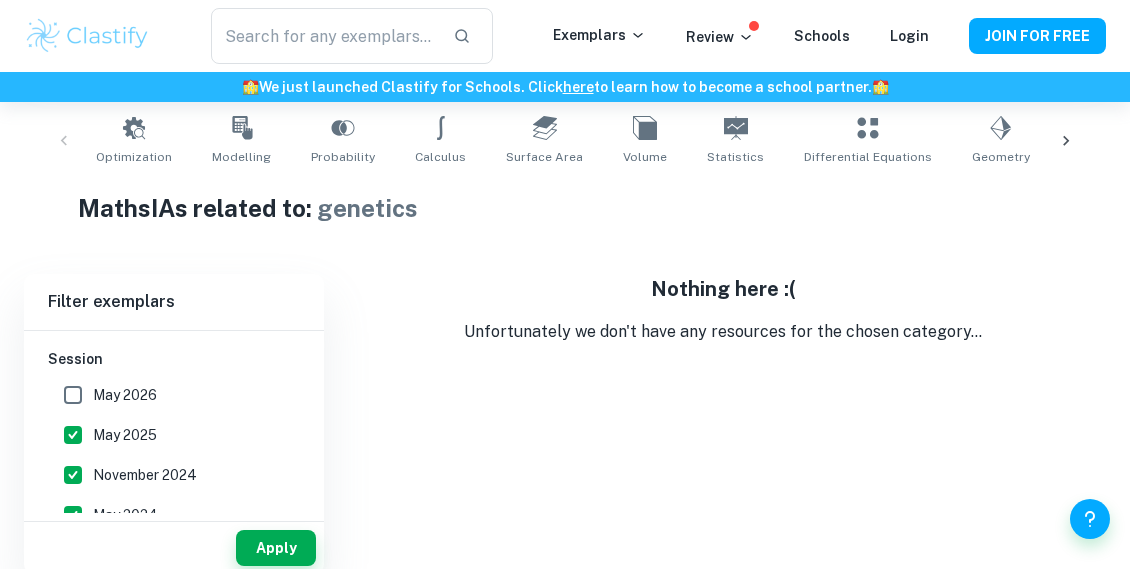 click on "May 2025" at bounding box center [73, 435] 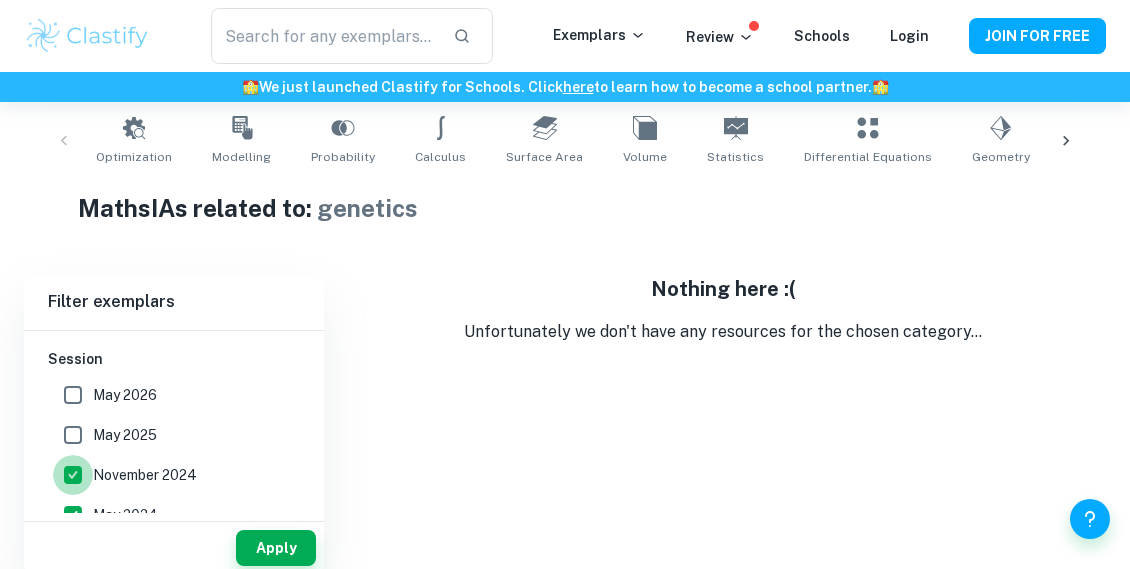 click on "November 2024" at bounding box center (73, 475) 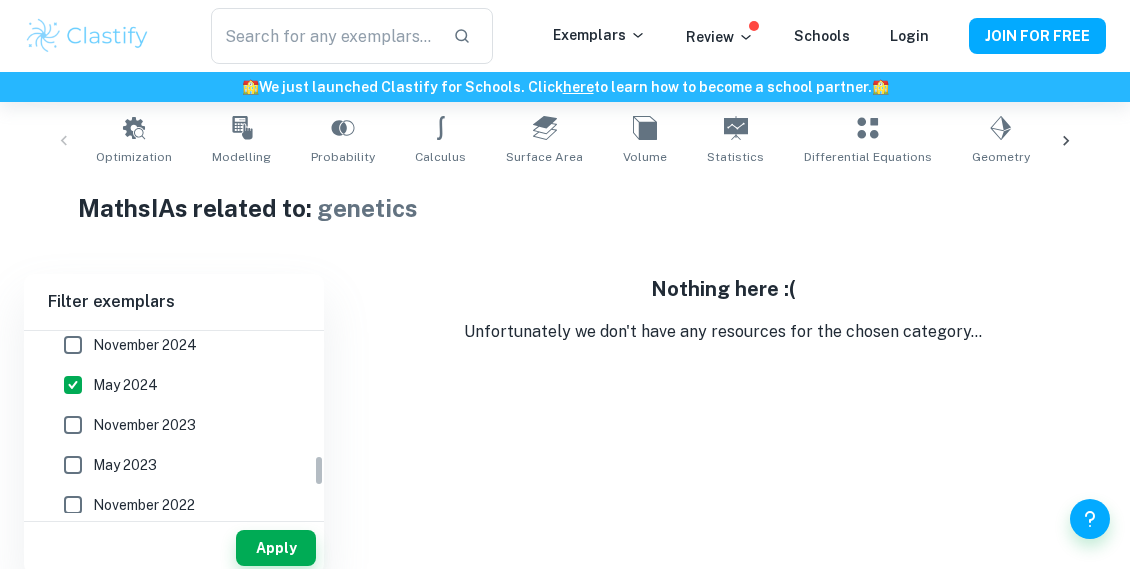 scroll, scrollTop: 678, scrollLeft: 0, axis: vertical 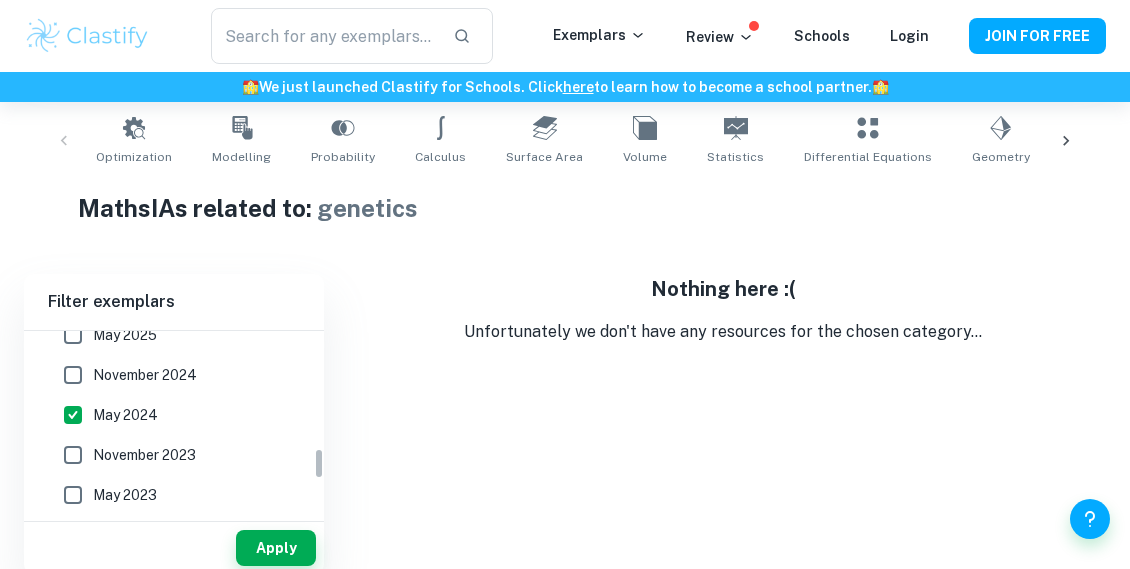 click on "May 2024" at bounding box center (73, 415) 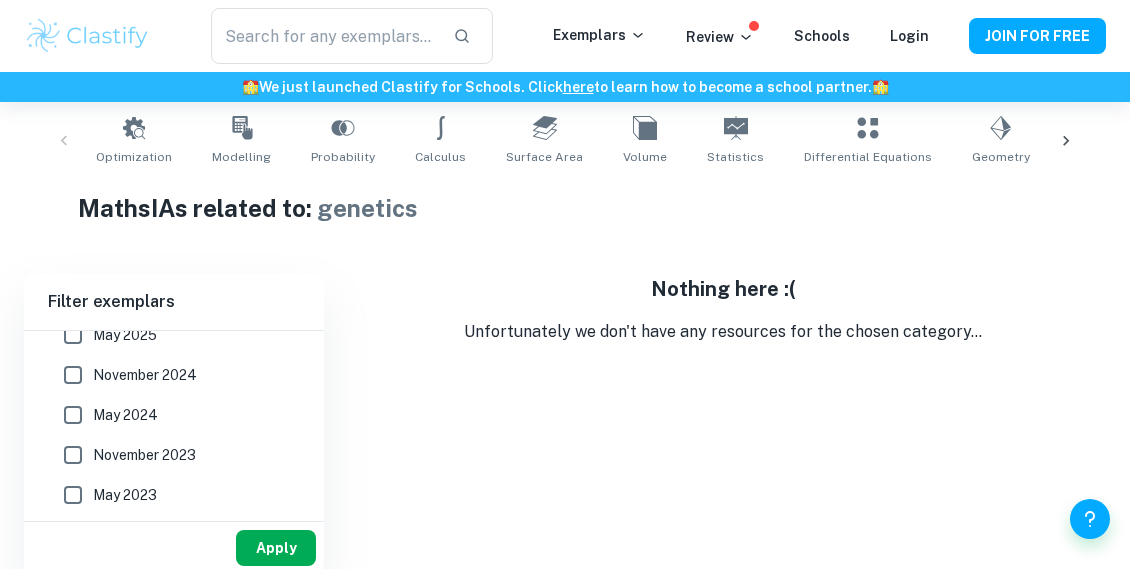 click on "Apply" at bounding box center [276, 548] 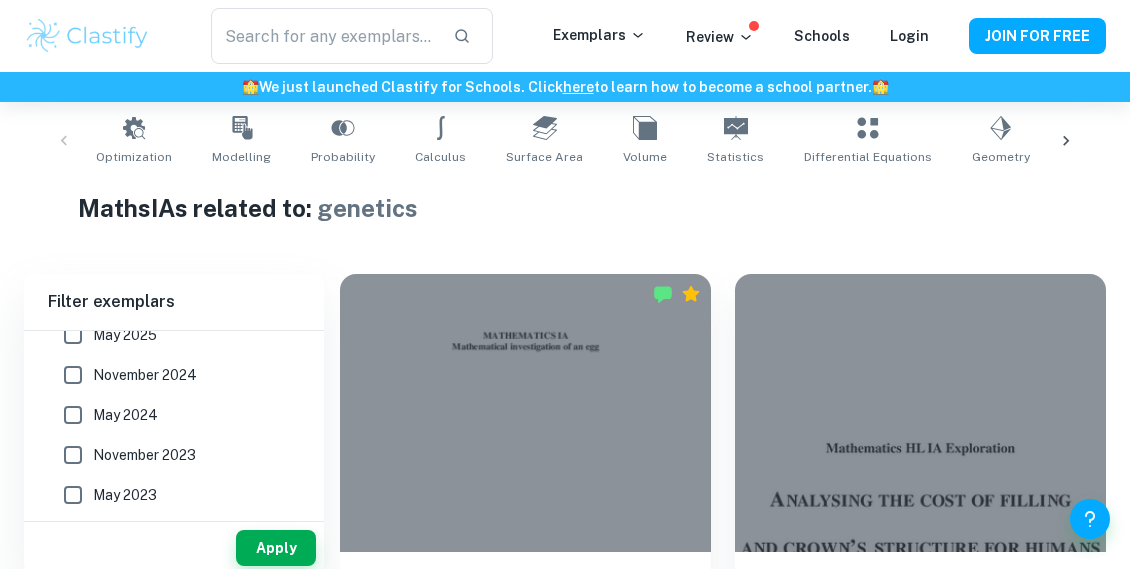 scroll, scrollTop: 0, scrollLeft: 0, axis: both 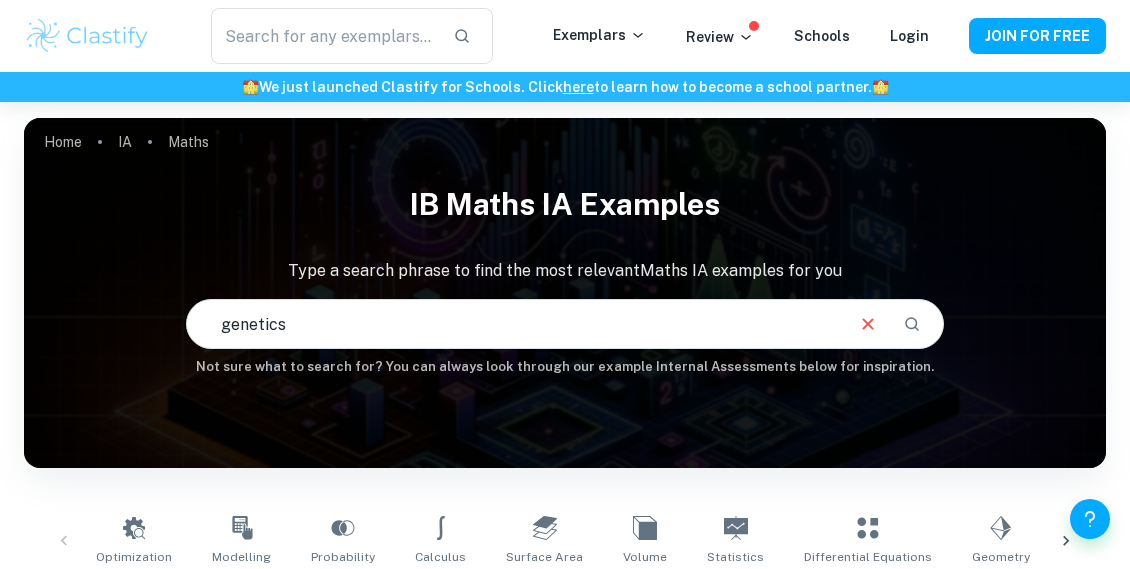 click on "genetics" at bounding box center (513, 324) 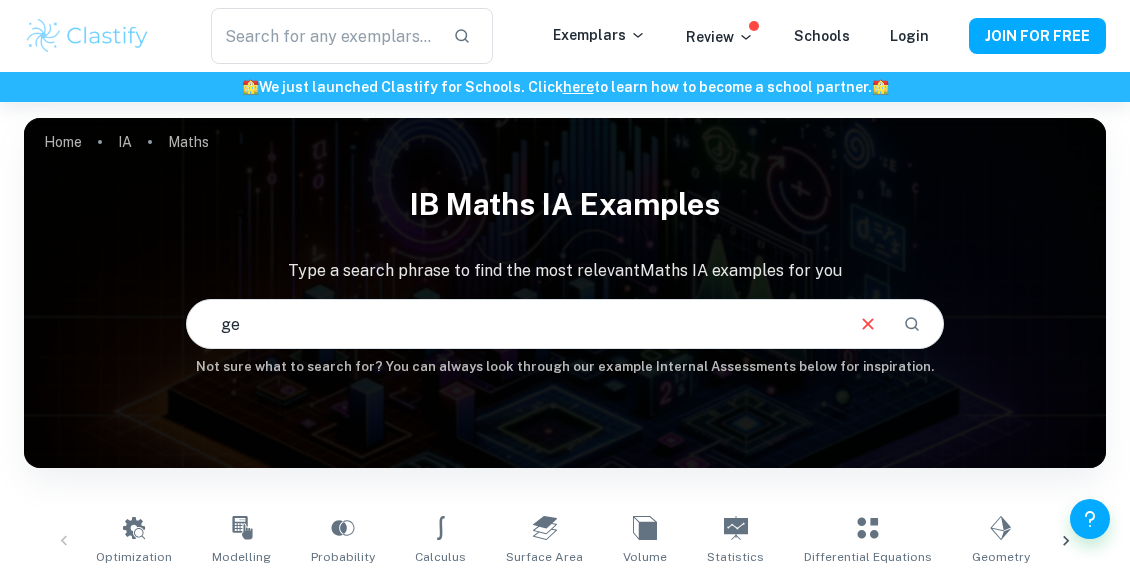 type on "g" 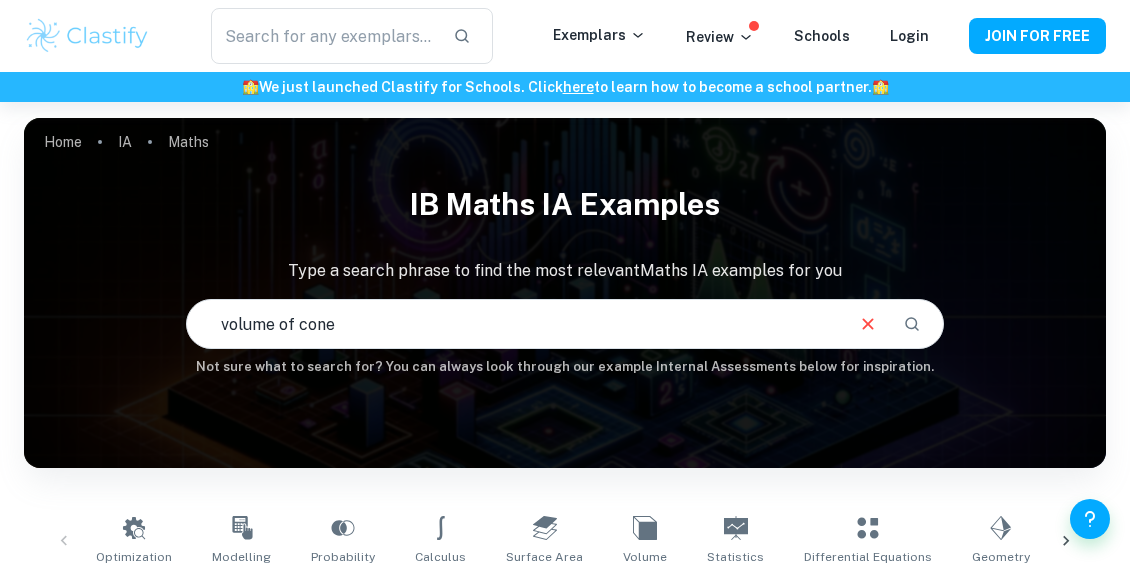 scroll, scrollTop: 0, scrollLeft: 0, axis: both 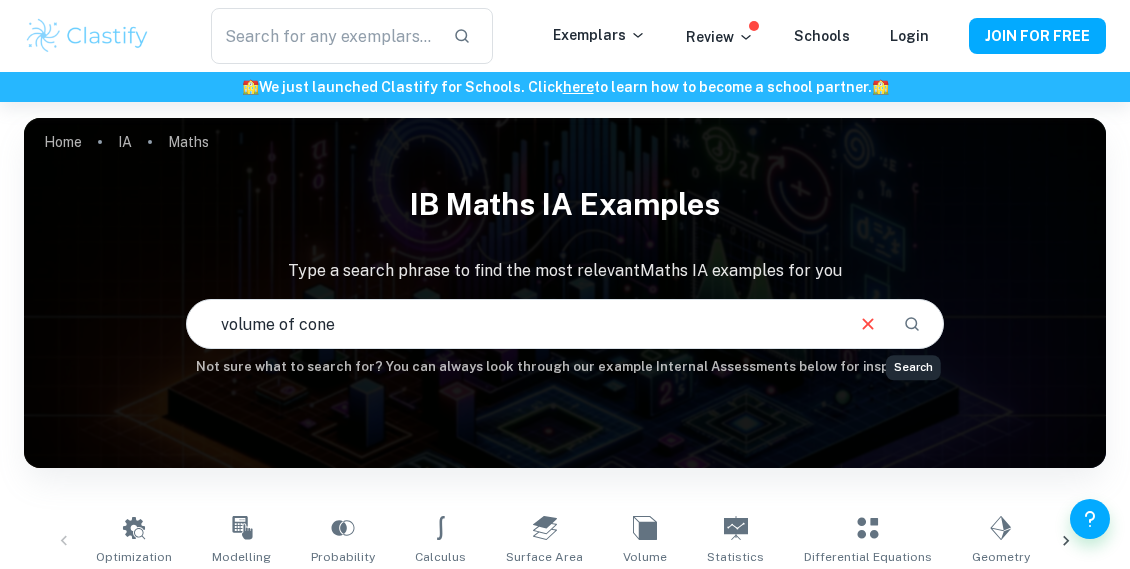 drag, startPoint x: 917, startPoint y: 321, endPoint x: 799, endPoint y: 390, distance: 136.69308 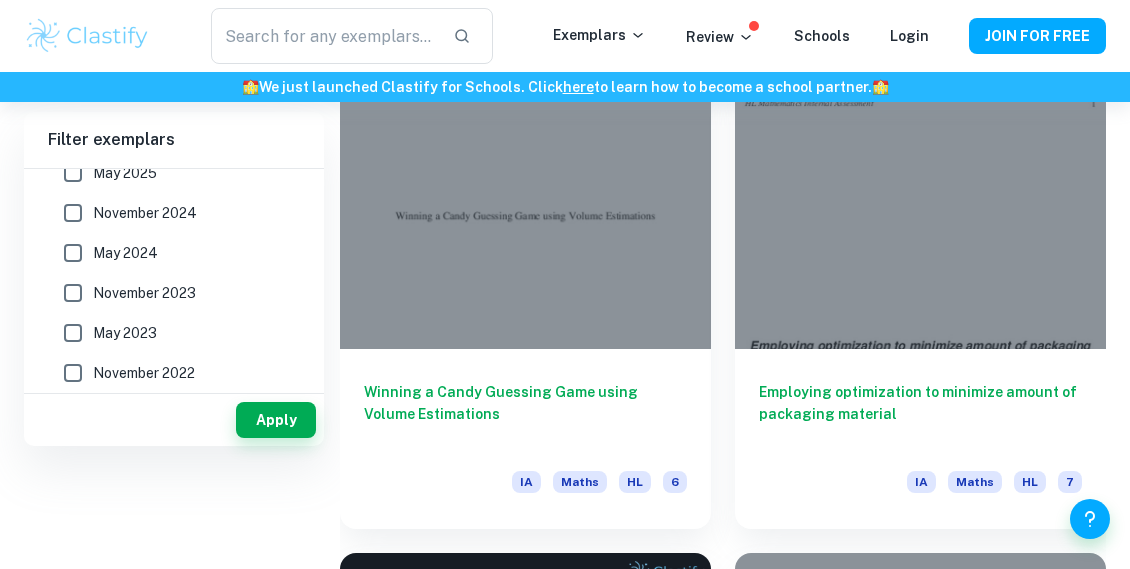 scroll, scrollTop: 400, scrollLeft: 0, axis: vertical 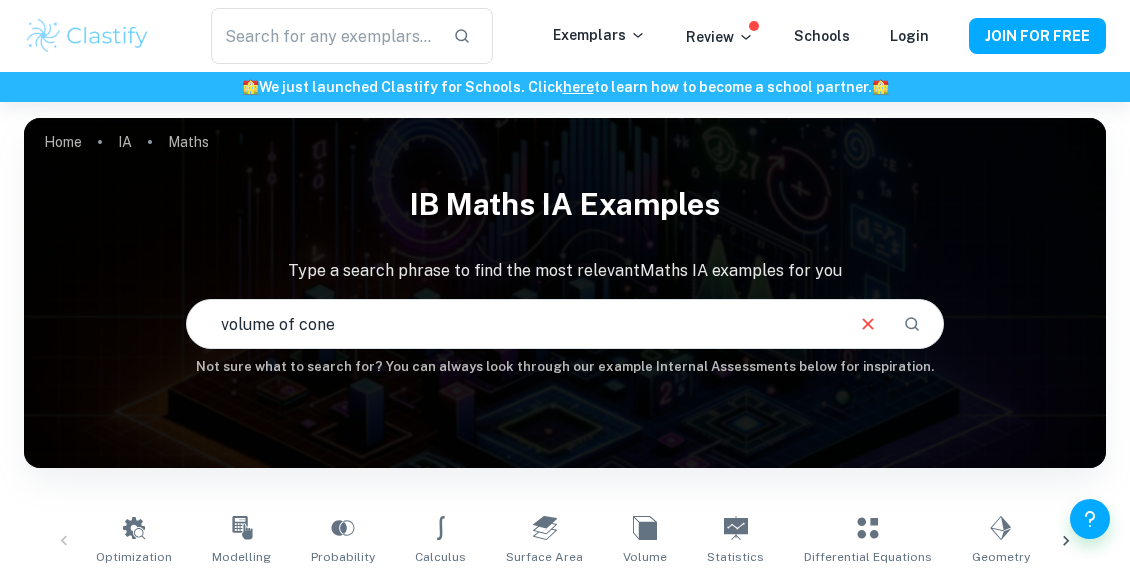 click on "volume of cone" at bounding box center [513, 324] 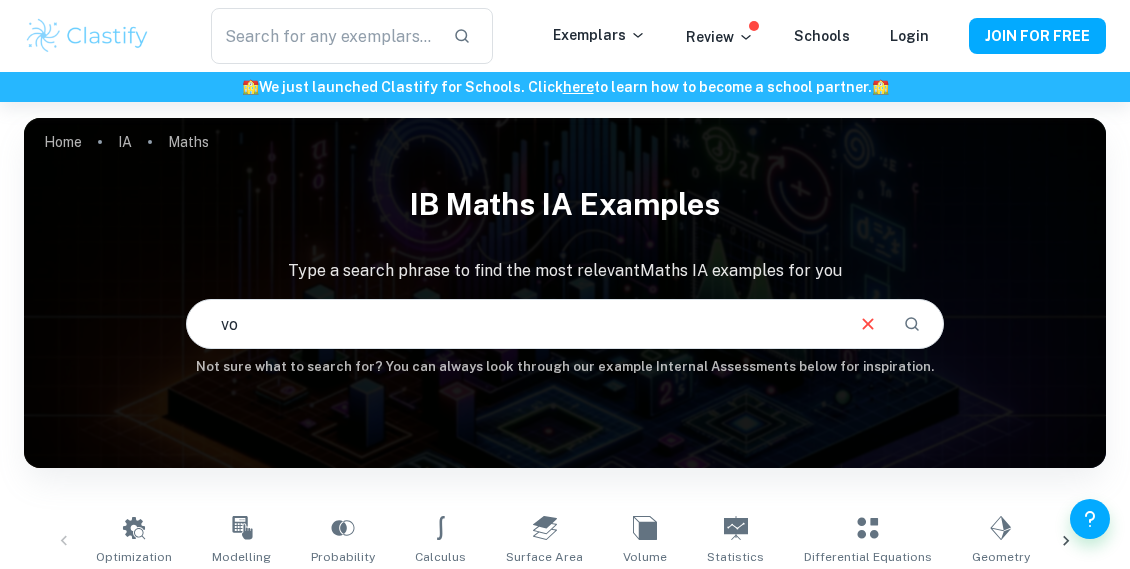 type on "v" 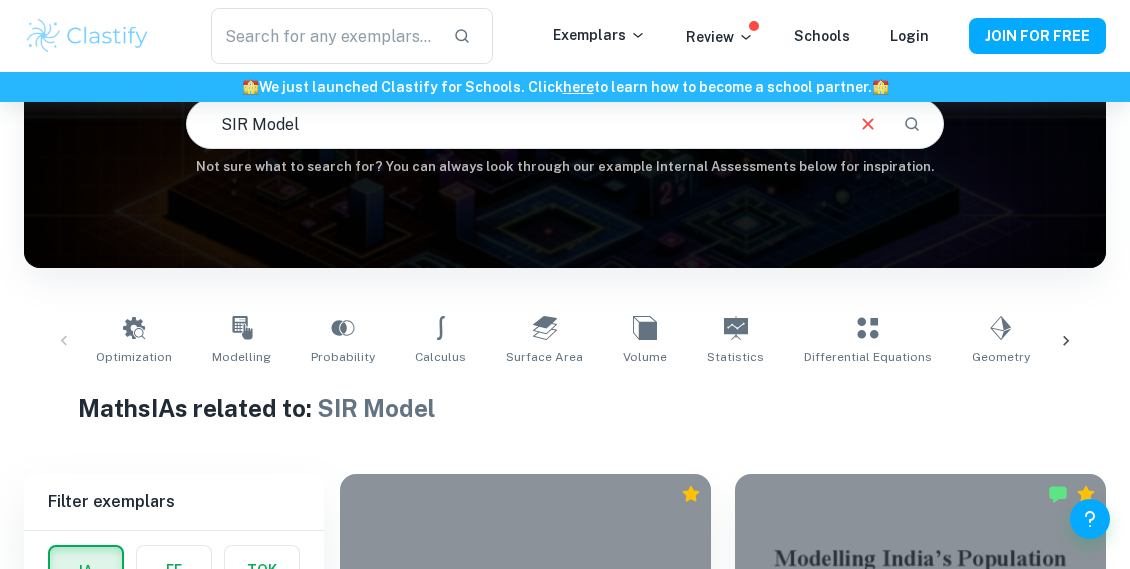 scroll, scrollTop: 0, scrollLeft: 0, axis: both 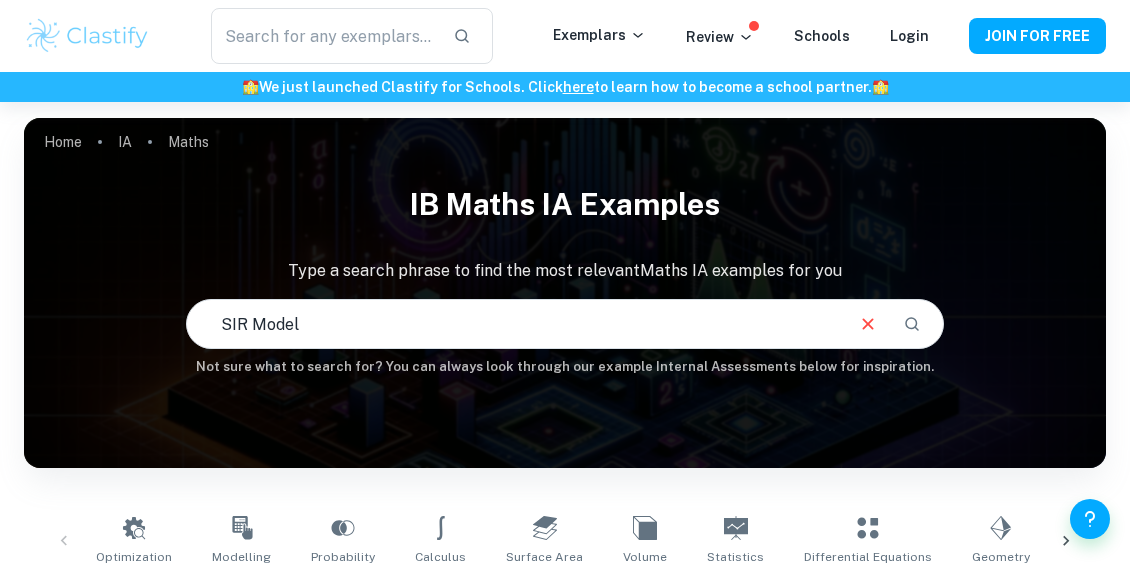 click on "SIR Model" at bounding box center [513, 324] 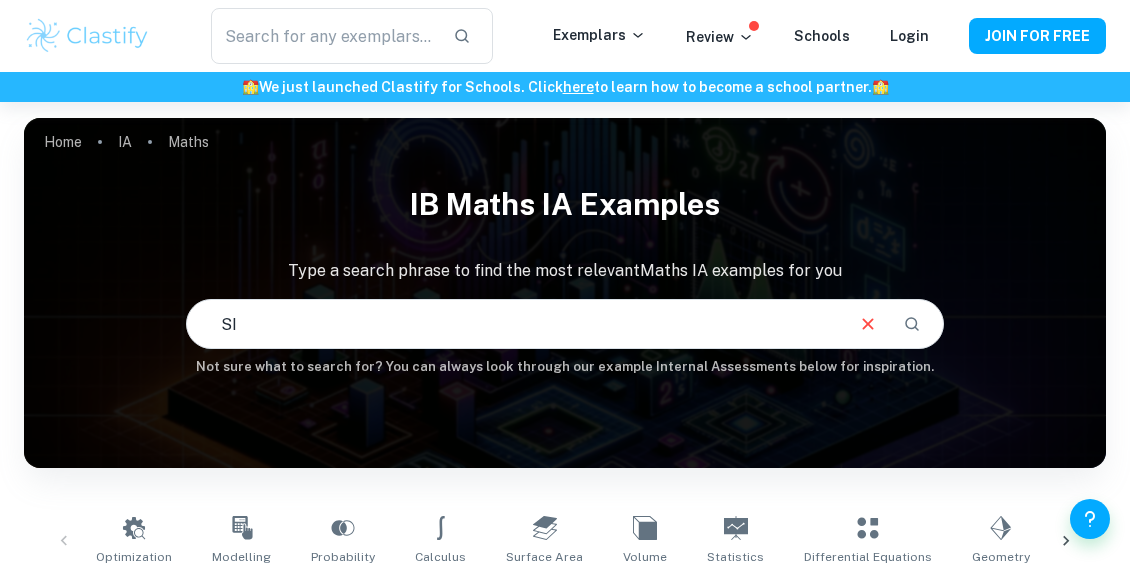 type on "S" 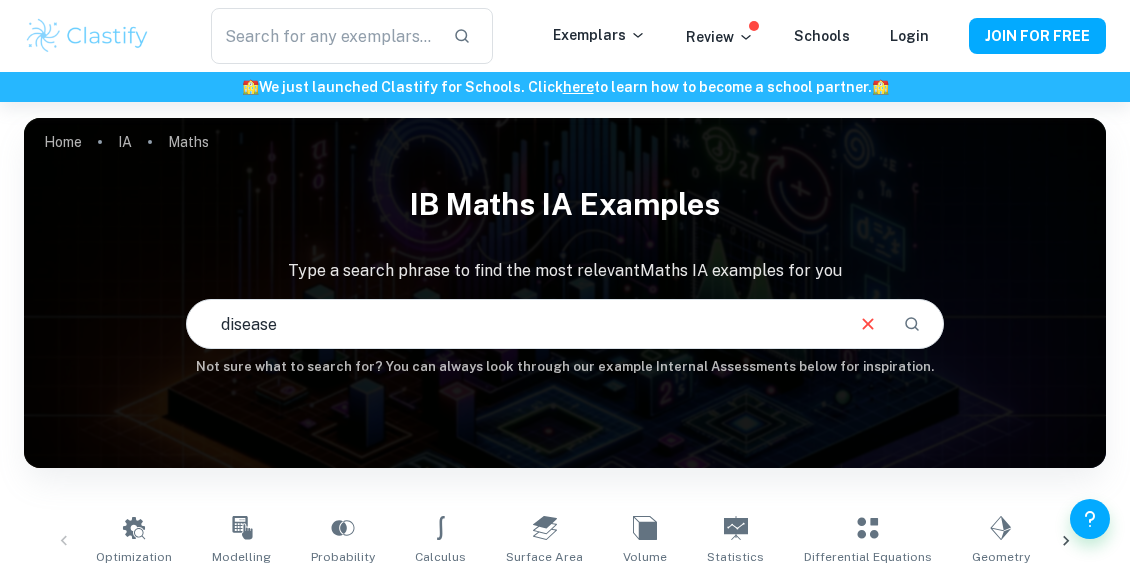 type on "disease" 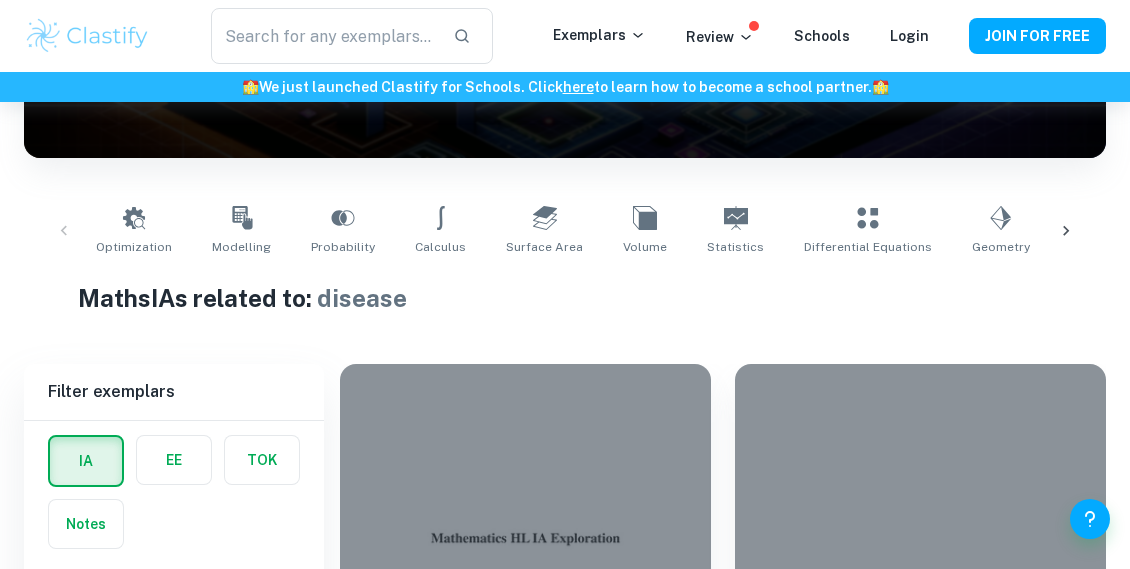 scroll, scrollTop: 200, scrollLeft: 0, axis: vertical 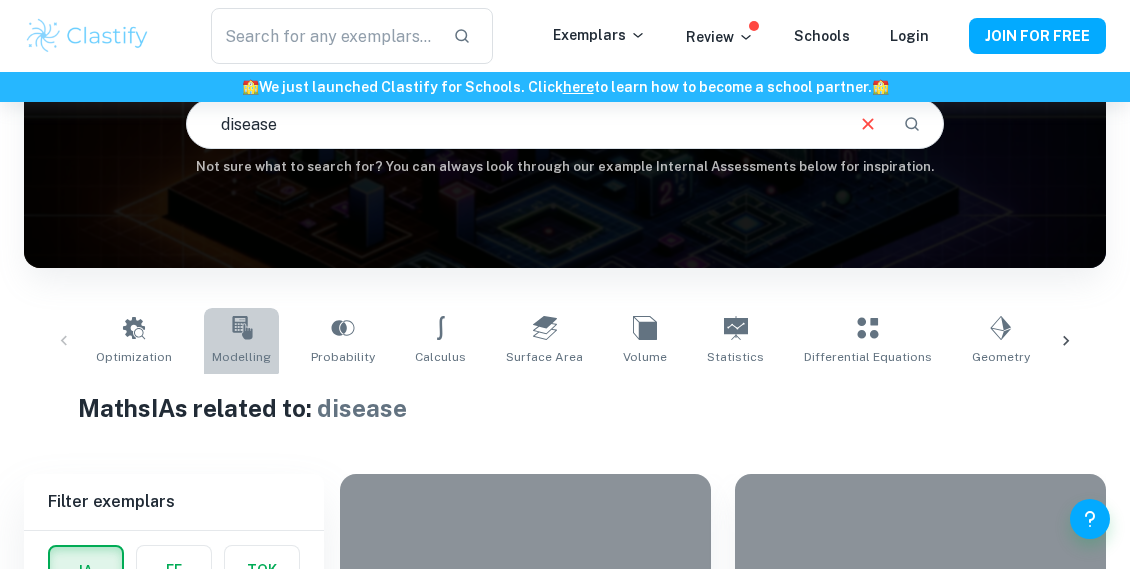 click 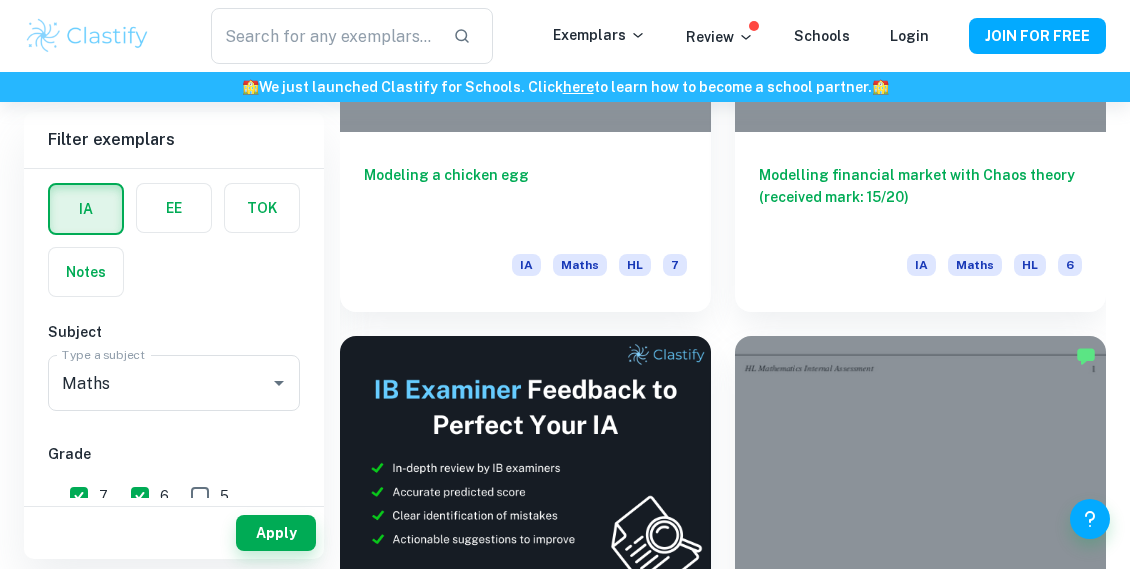 scroll, scrollTop: 120, scrollLeft: 0, axis: vertical 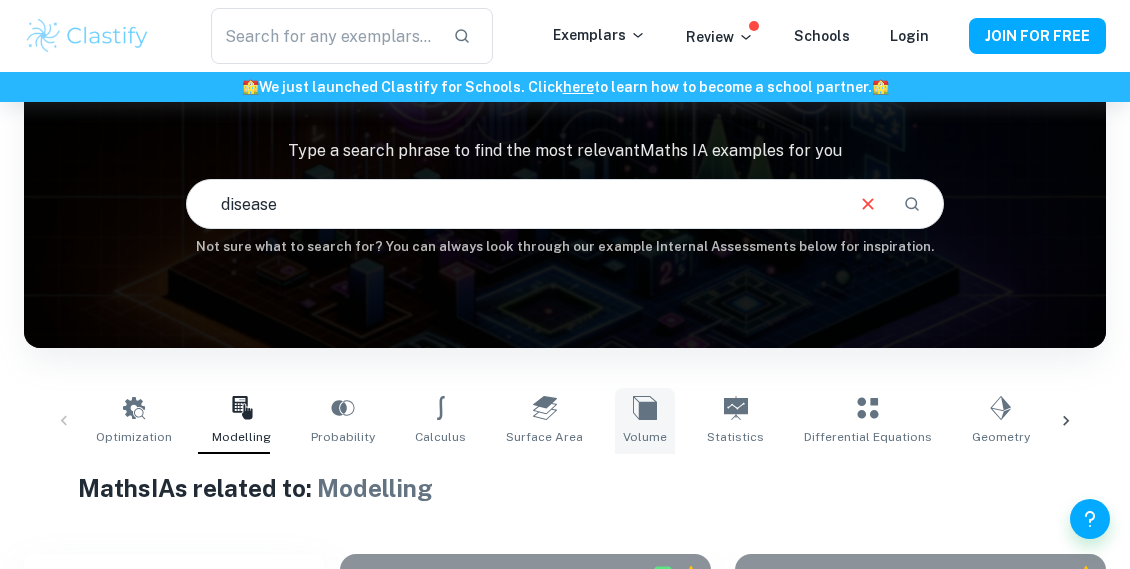 click on "Volume" at bounding box center [645, 421] 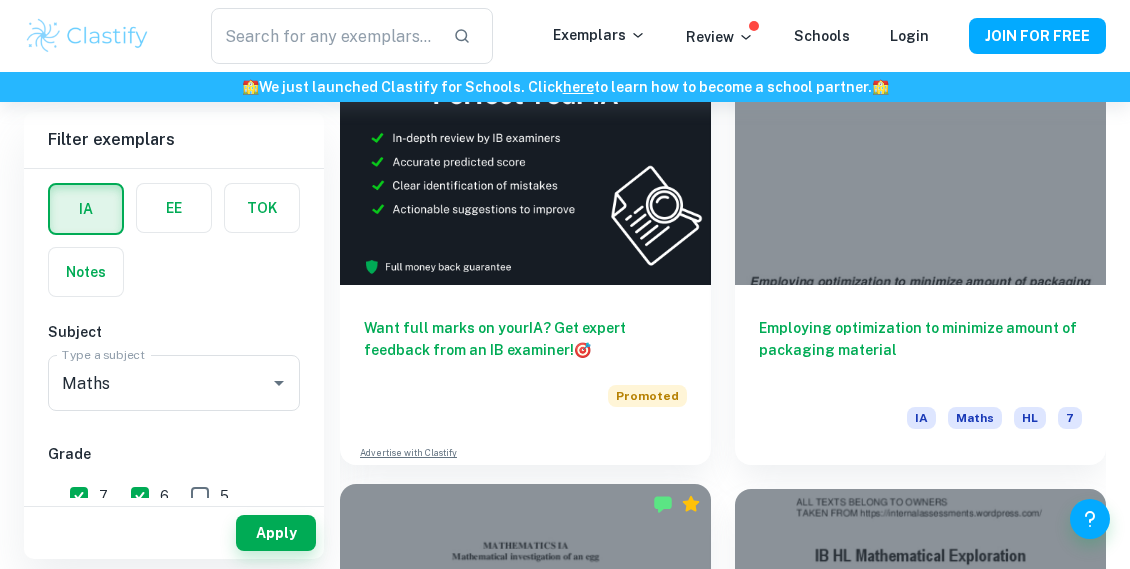 scroll, scrollTop: 1220, scrollLeft: 0, axis: vertical 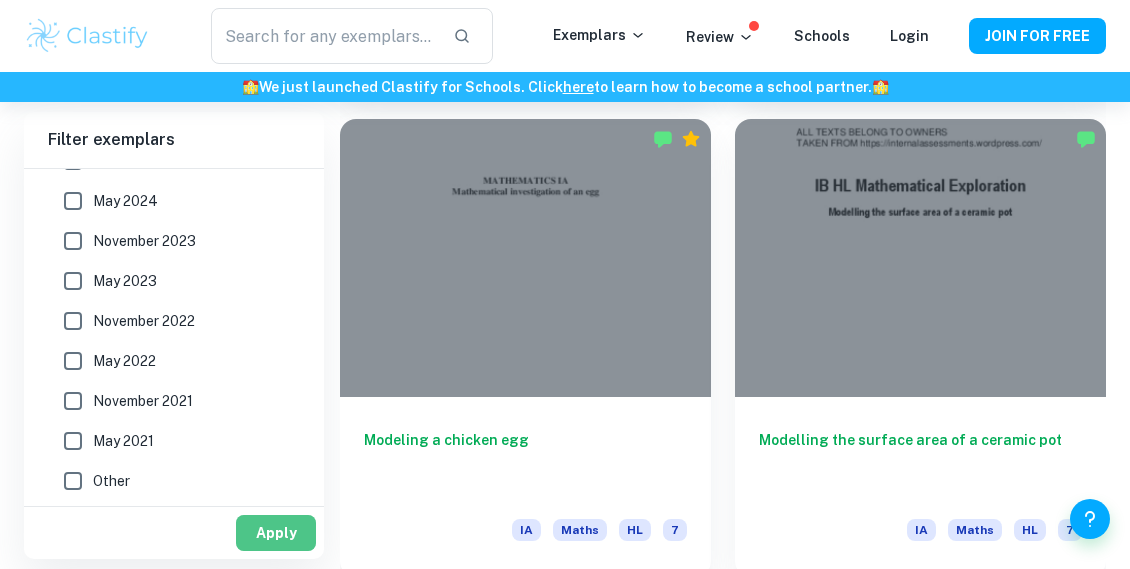 click on "Apply" at bounding box center [276, 533] 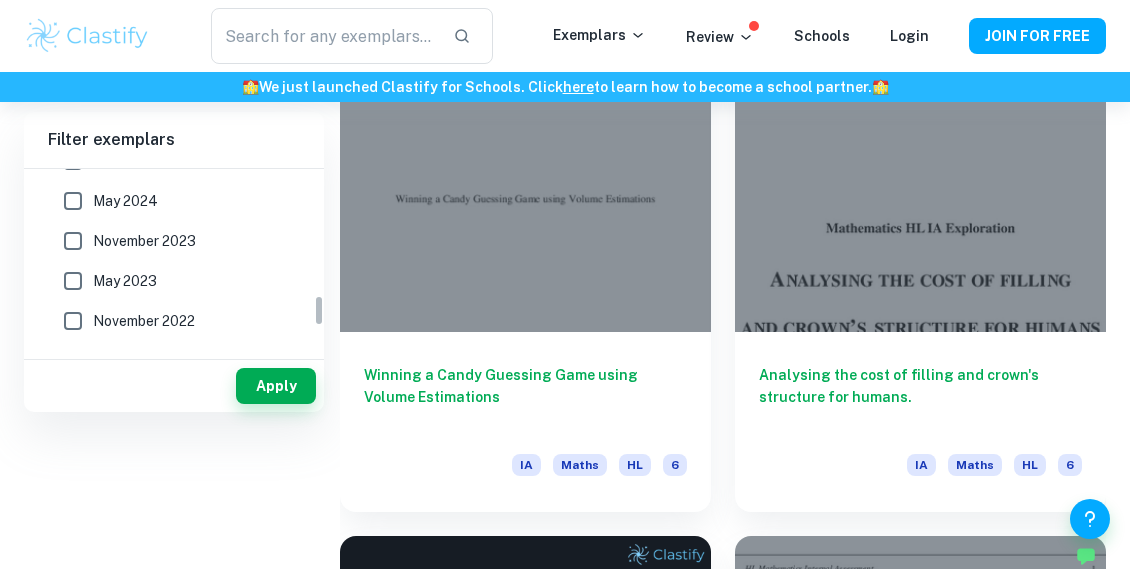 scroll, scrollTop: 120, scrollLeft: 0, axis: vertical 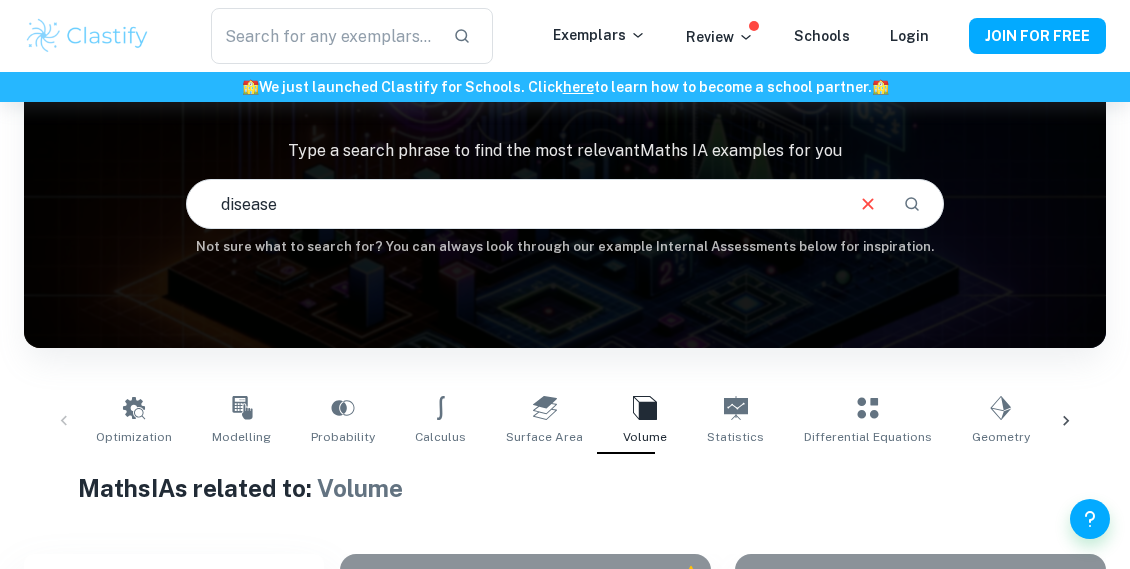click 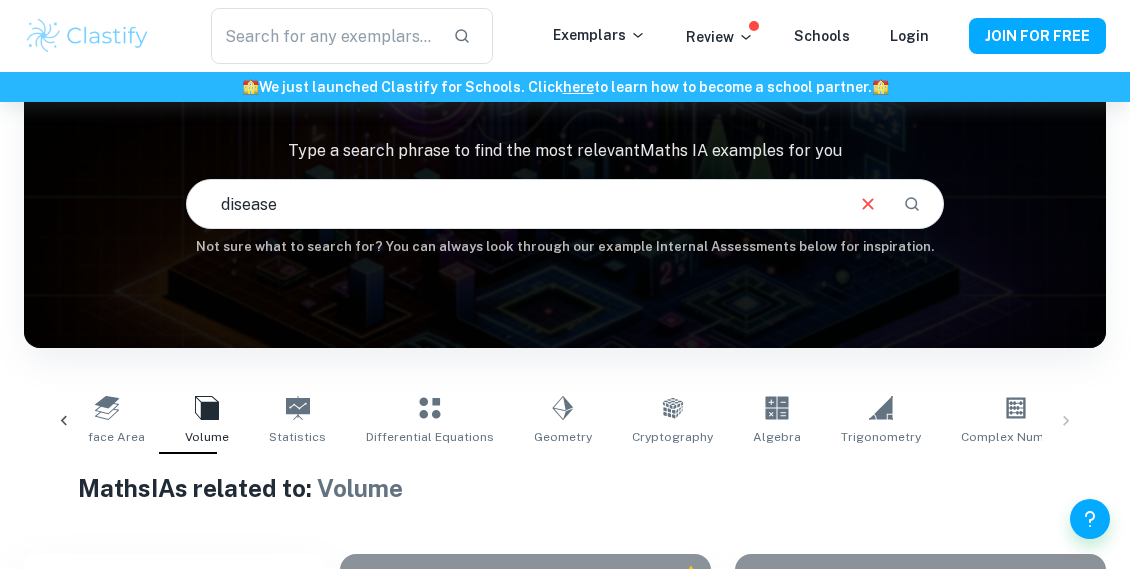 scroll, scrollTop: 0, scrollLeft: 720, axis: horizontal 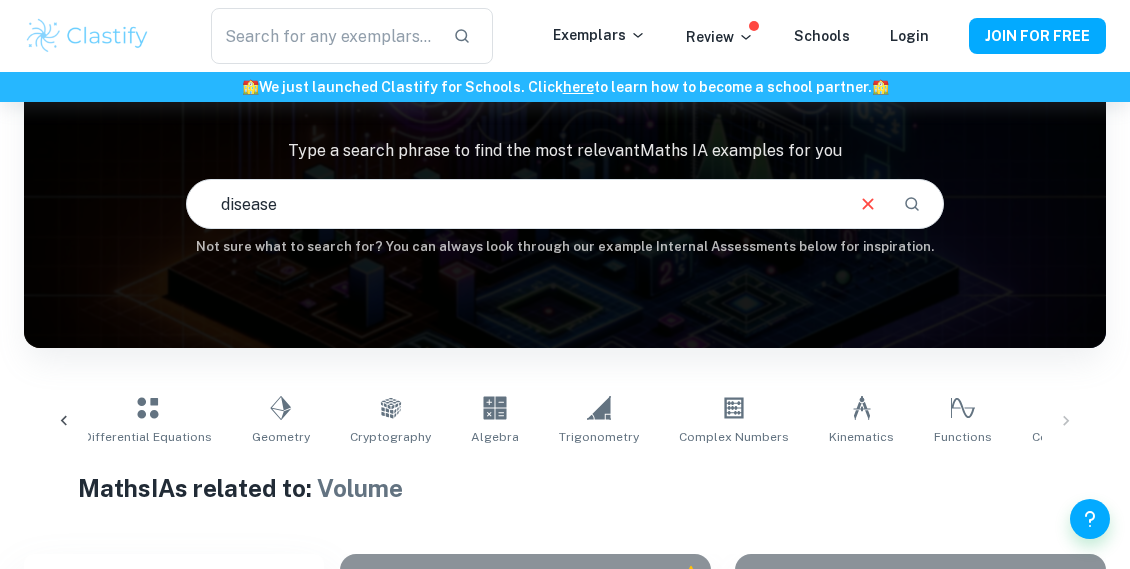 click on "Optimization Modelling Probability Calculus Surface Area Volume Statistics Differential Equations Geometry Cryptography Algebra Trigonometry Complex Numbers Kinematics Functions Correlation" at bounding box center (565, 421) 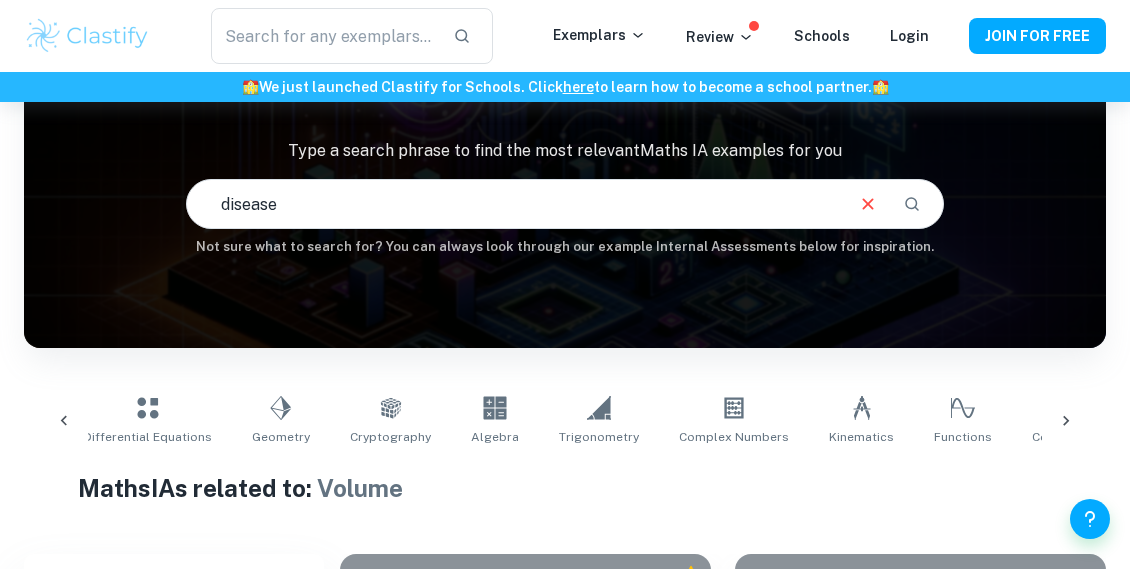 scroll, scrollTop: 0, scrollLeft: 0, axis: both 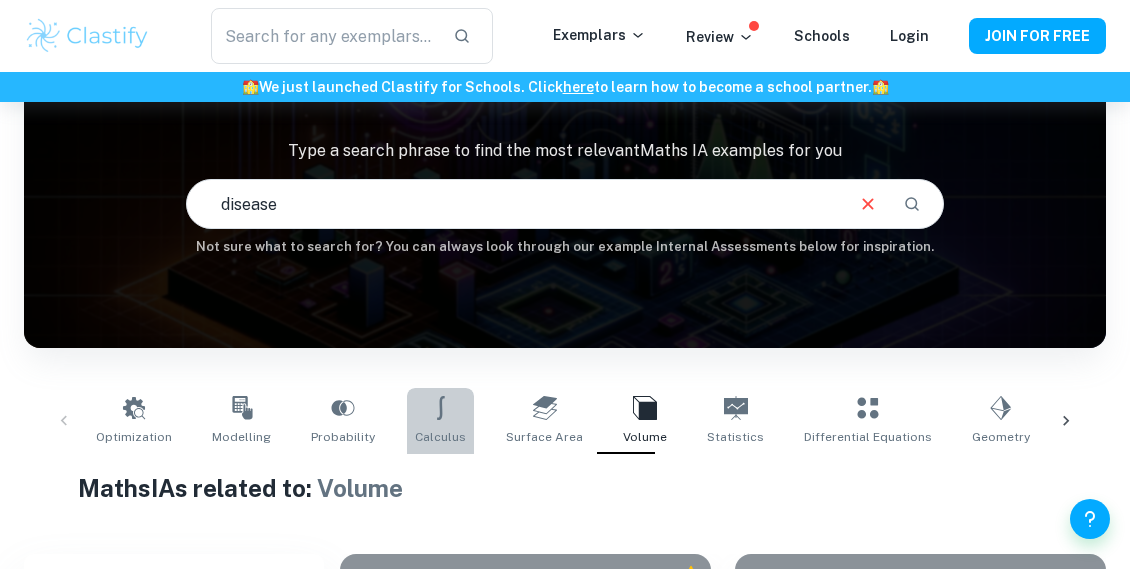 click on "Calculus" at bounding box center [440, 421] 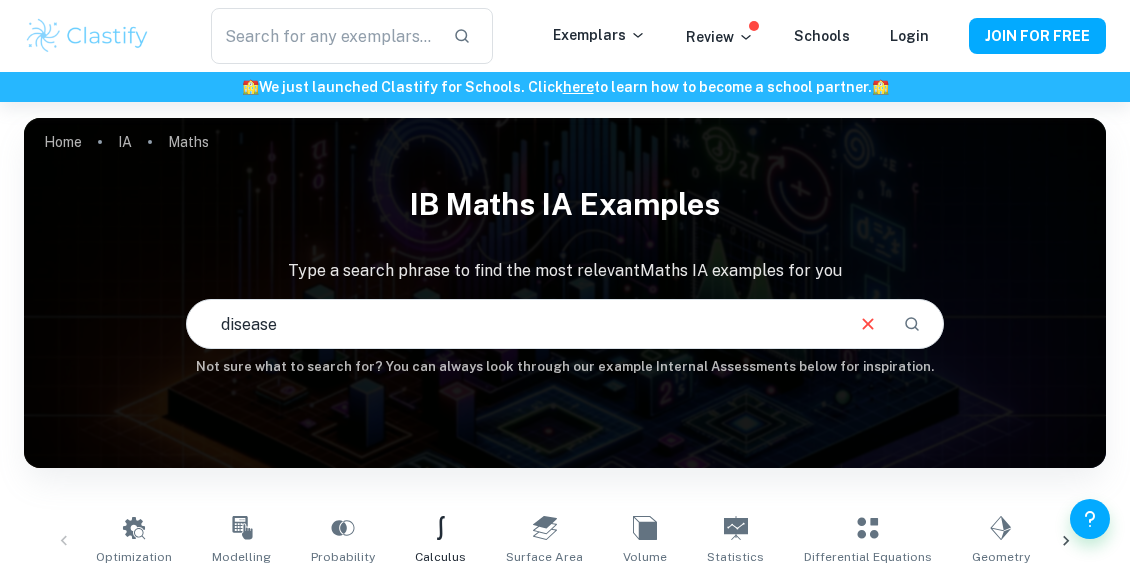 scroll, scrollTop: 400, scrollLeft: 0, axis: vertical 